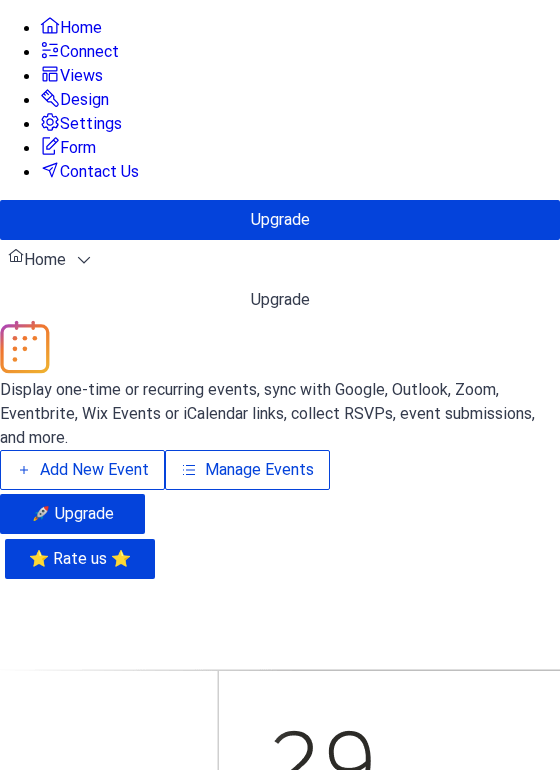 click on "Manage Events" at bounding box center [259, 470] 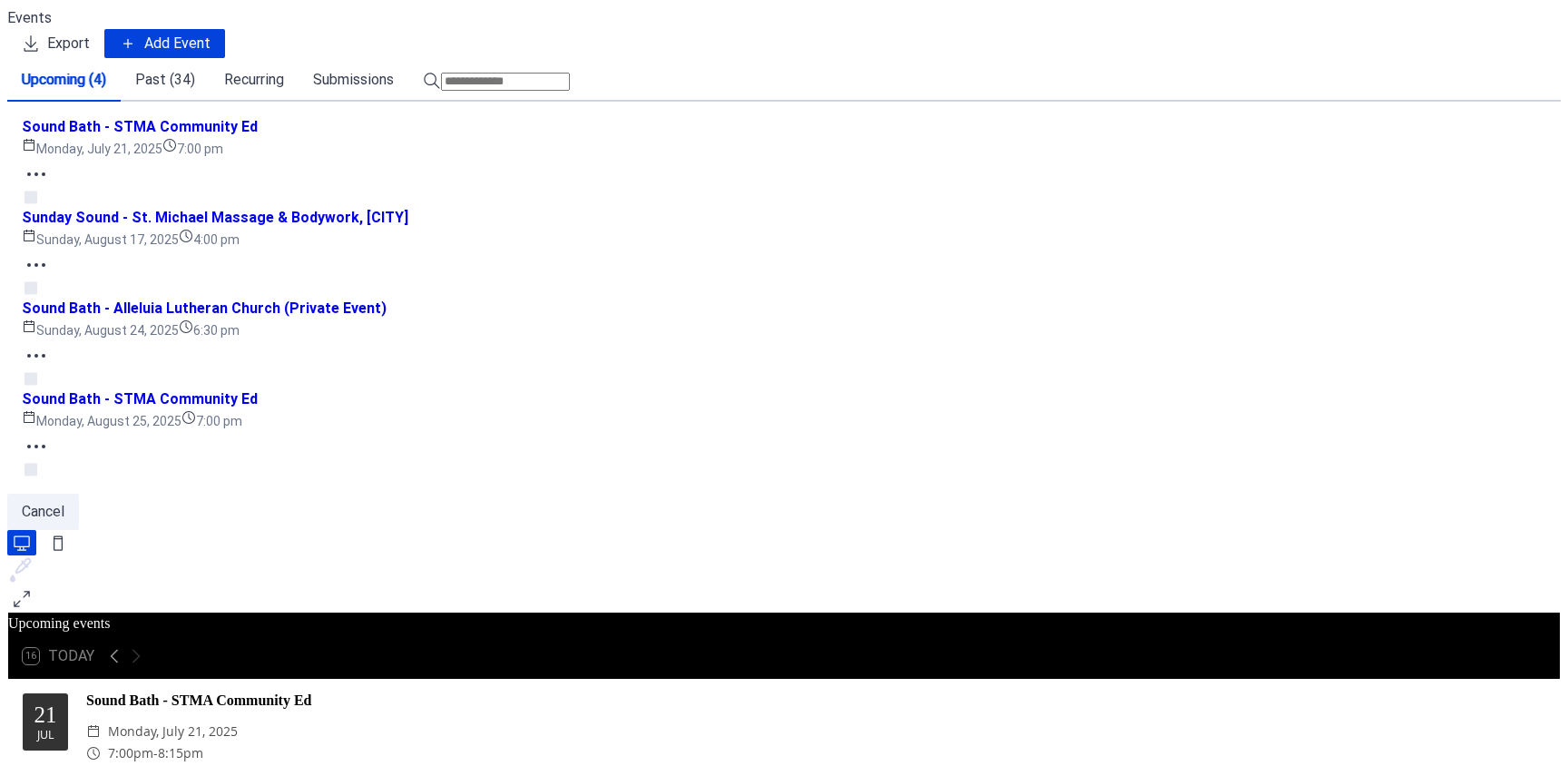 scroll, scrollTop: 0, scrollLeft: 0, axis: both 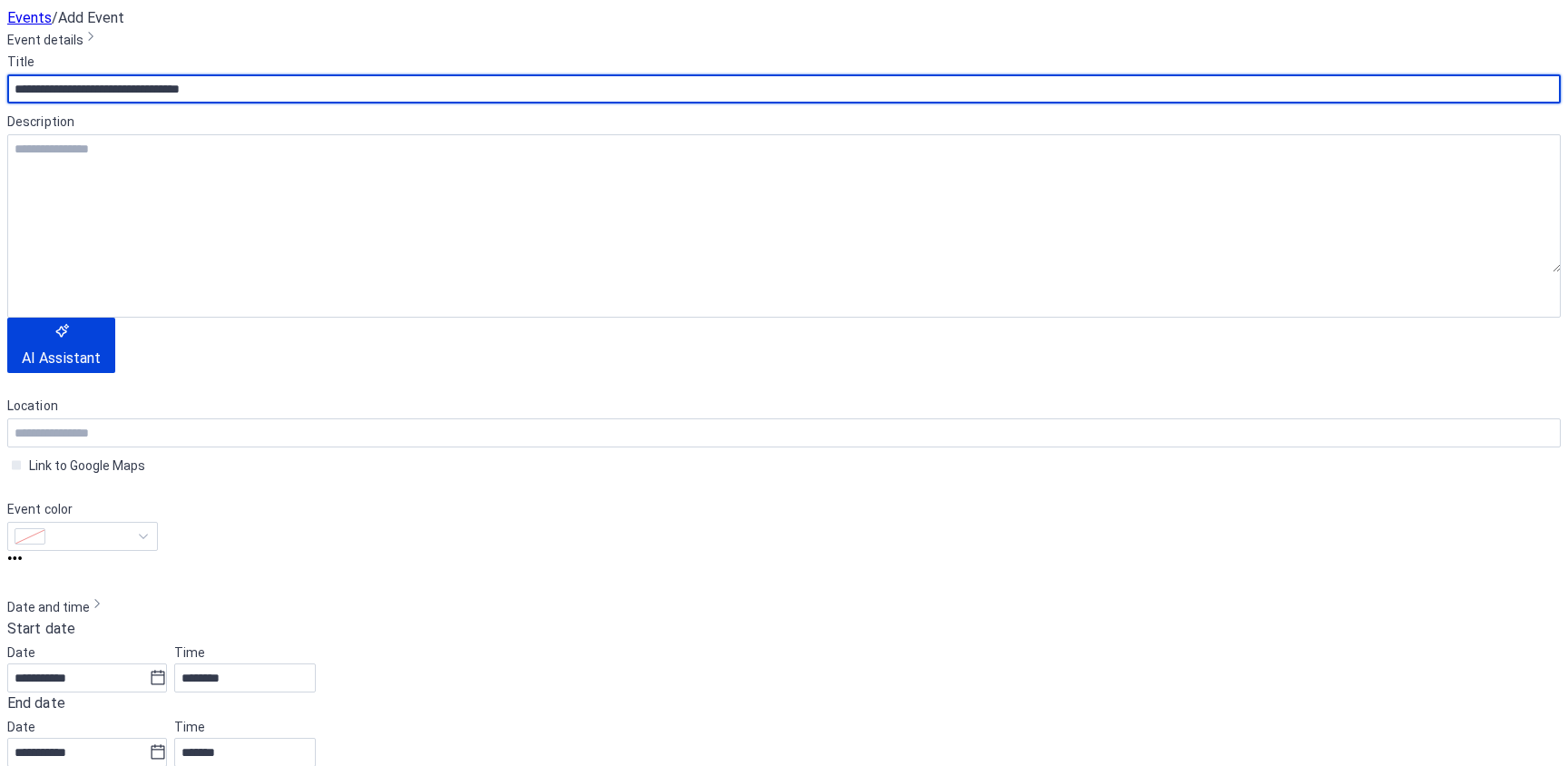 type on "**********" 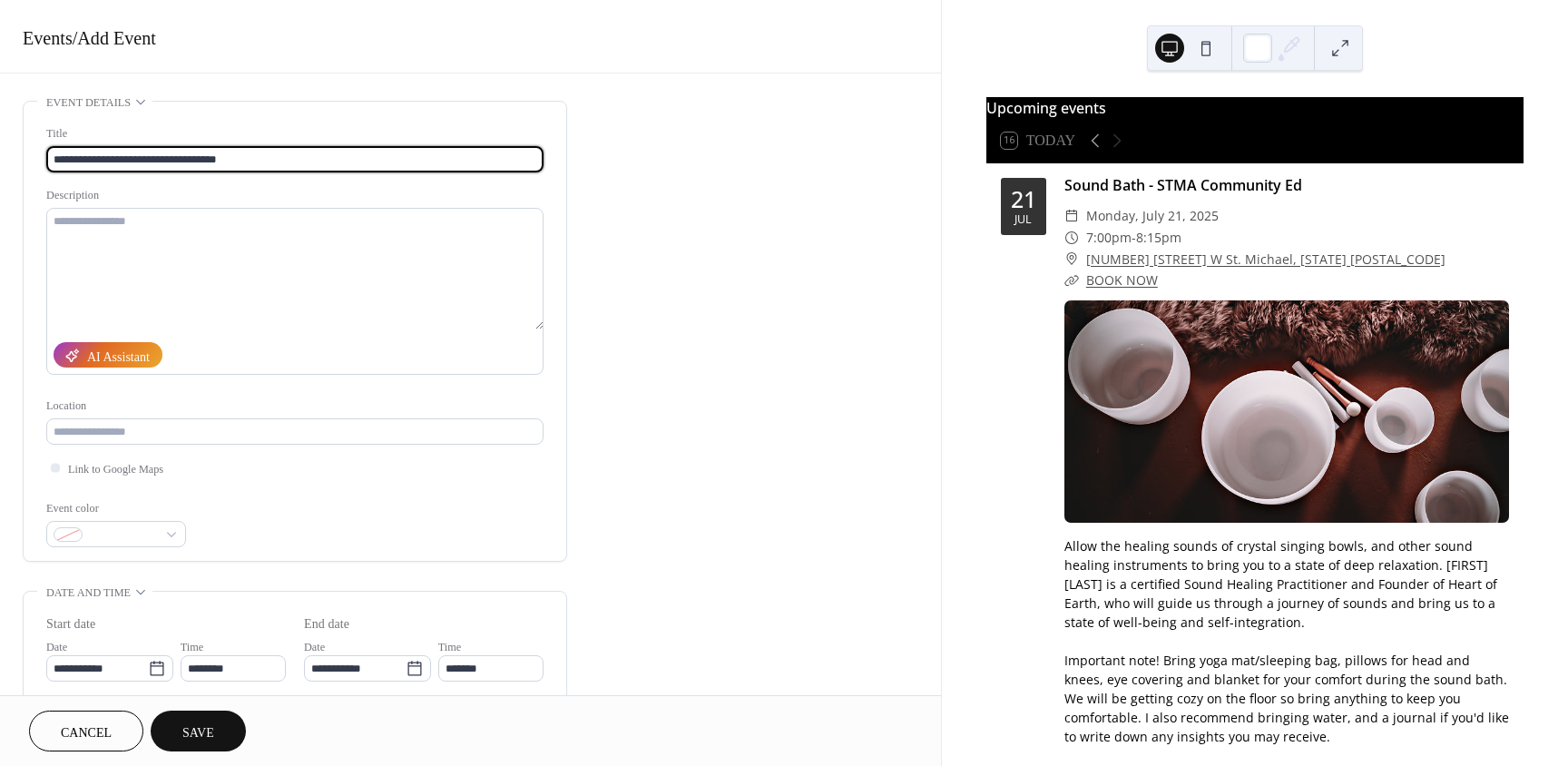 click on "**********" at bounding box center (470, 762) 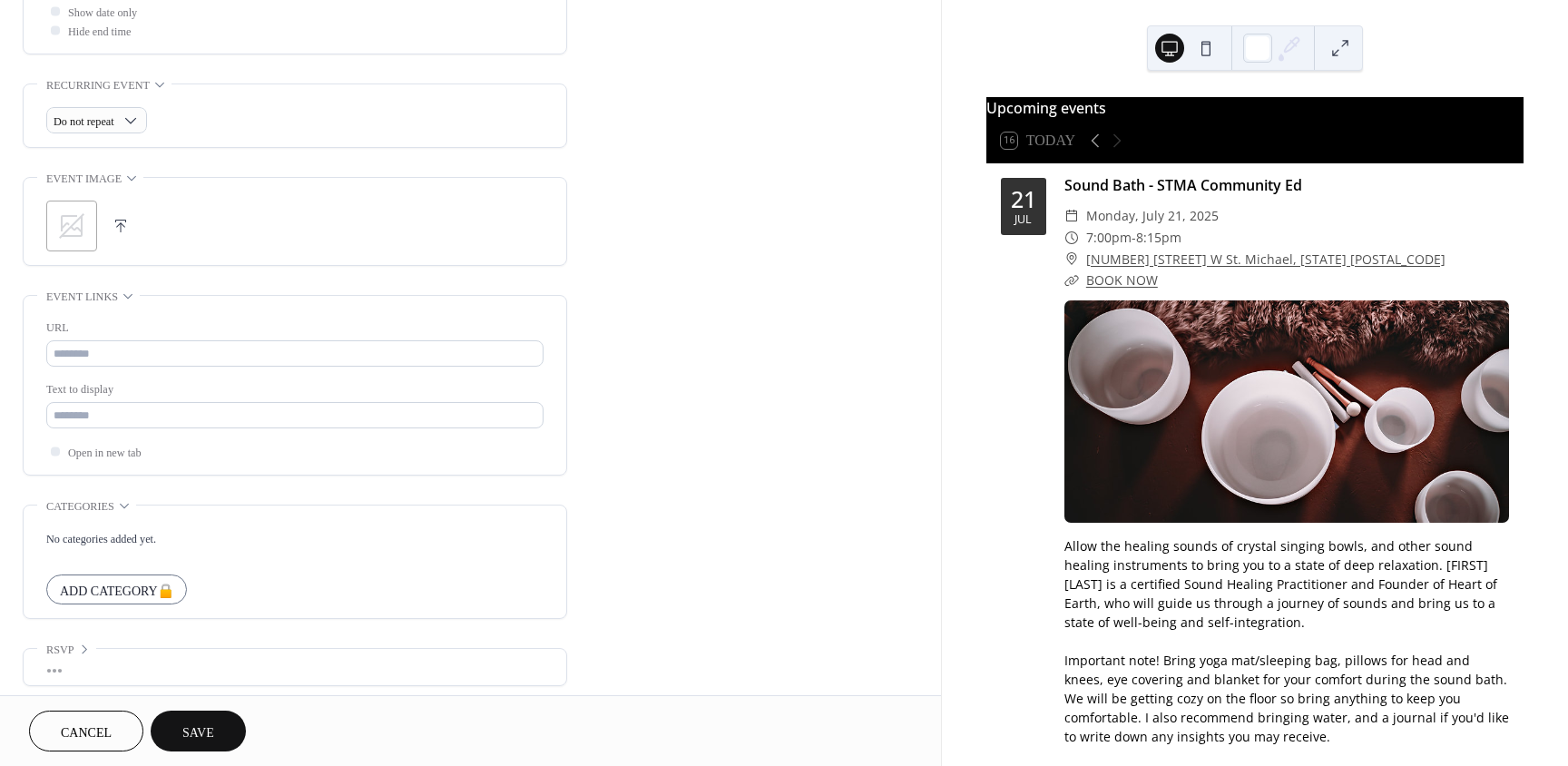 scroll, scrollTop: 730, scrollLeft: 0, axis: vertical 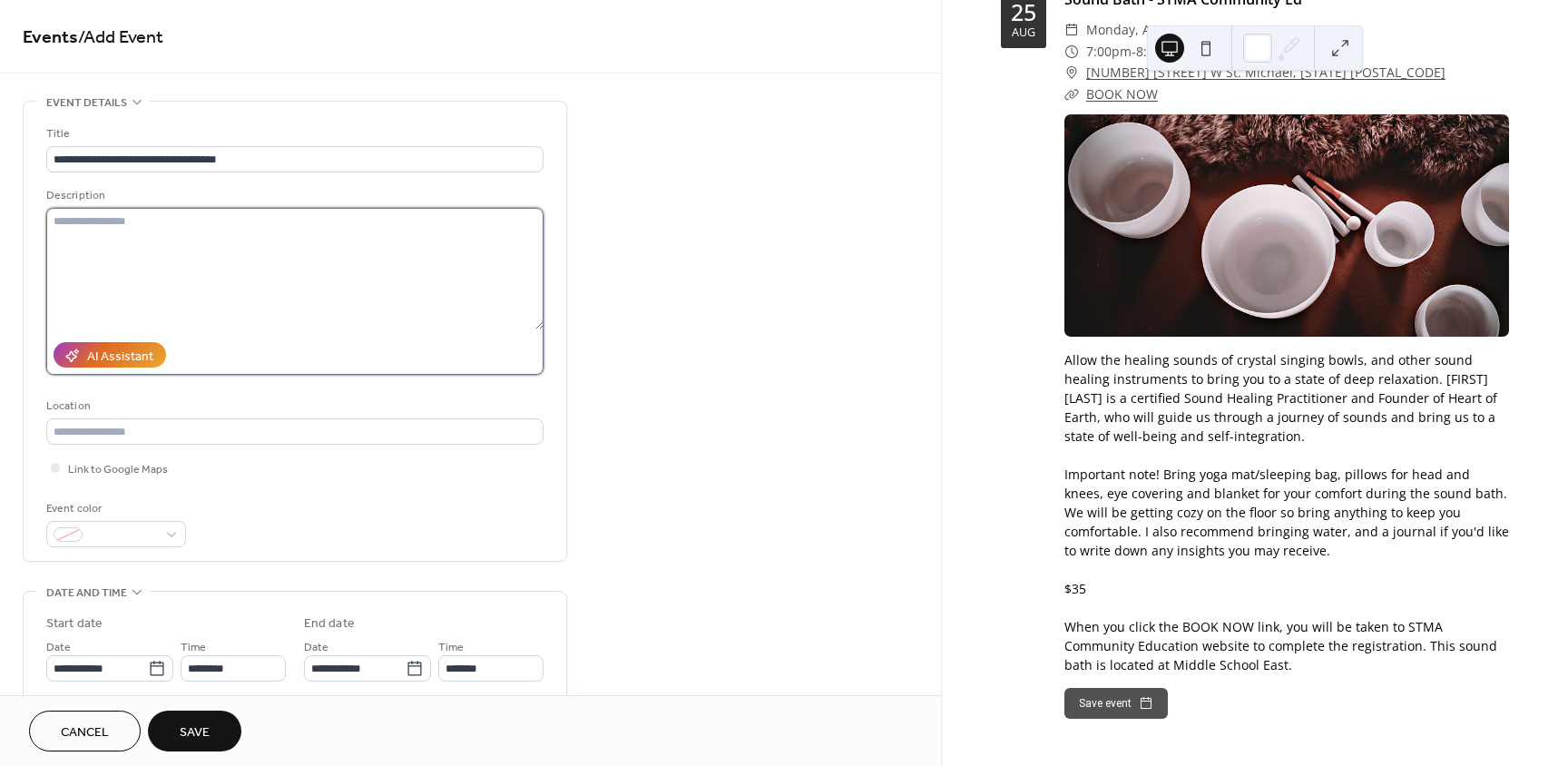 click at bounding box center (295, 269) 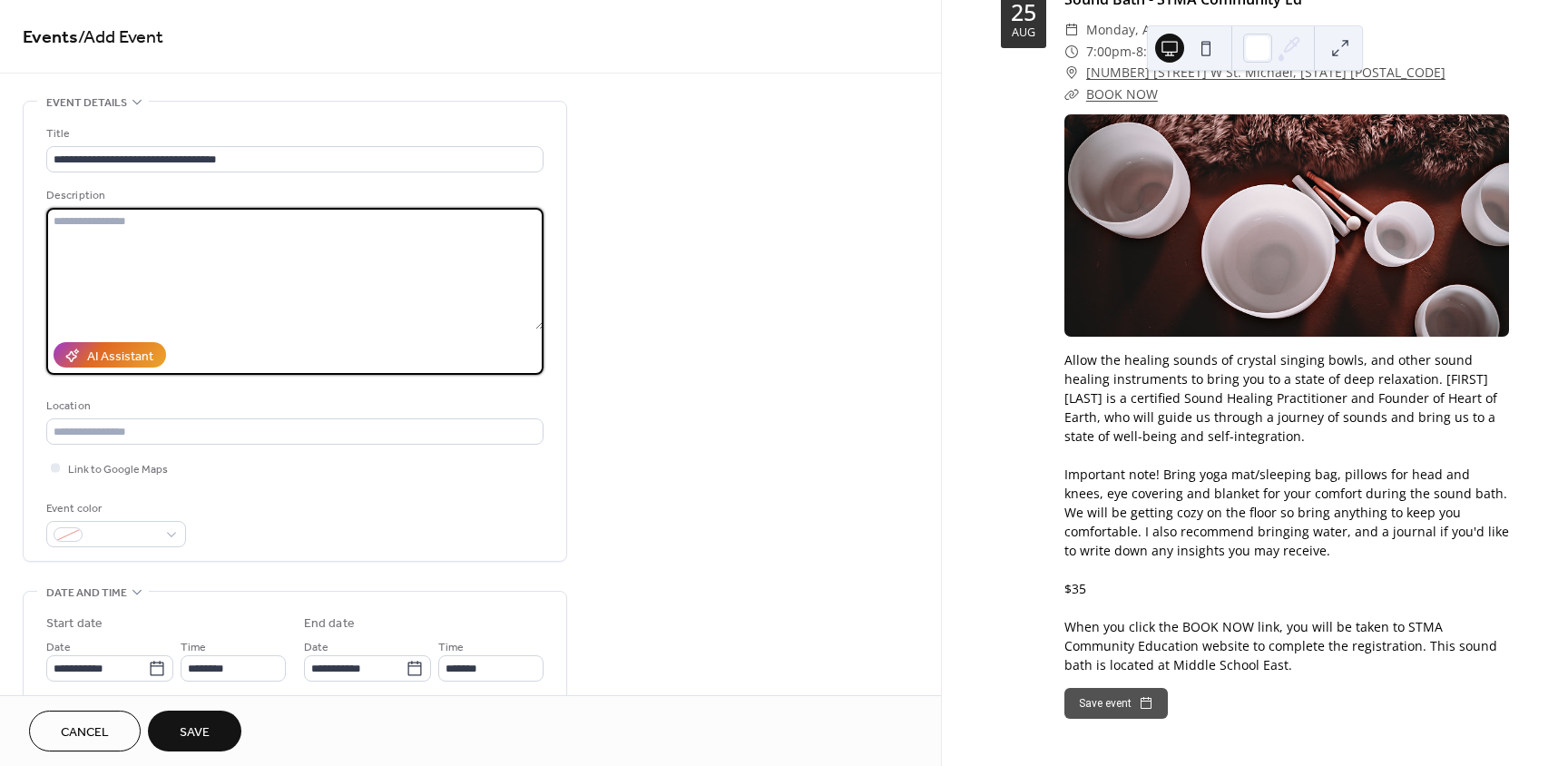 paste on "**********" 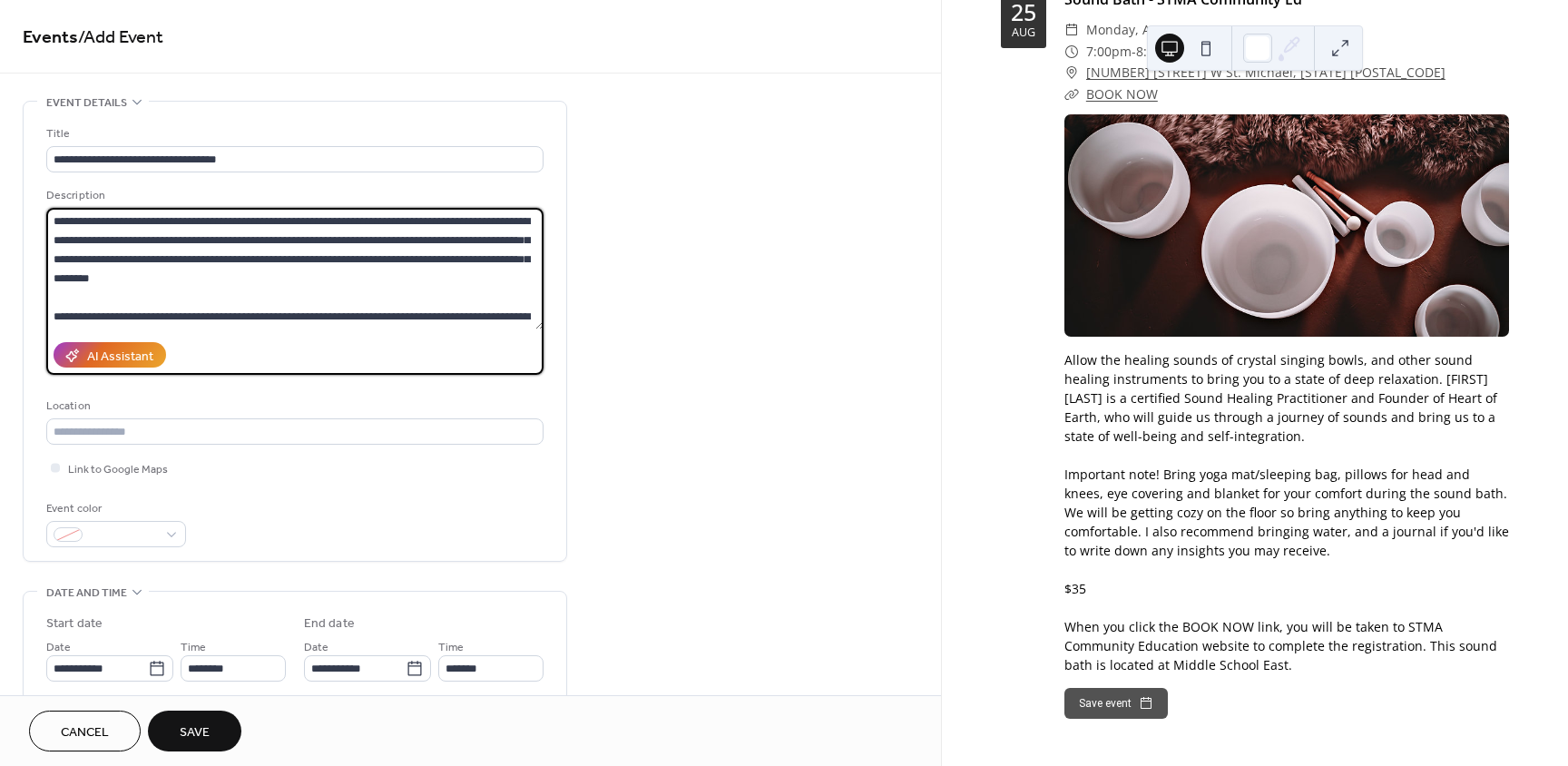 scroll, scrollTop: 131, scrollLeft: 0, axis: vertical 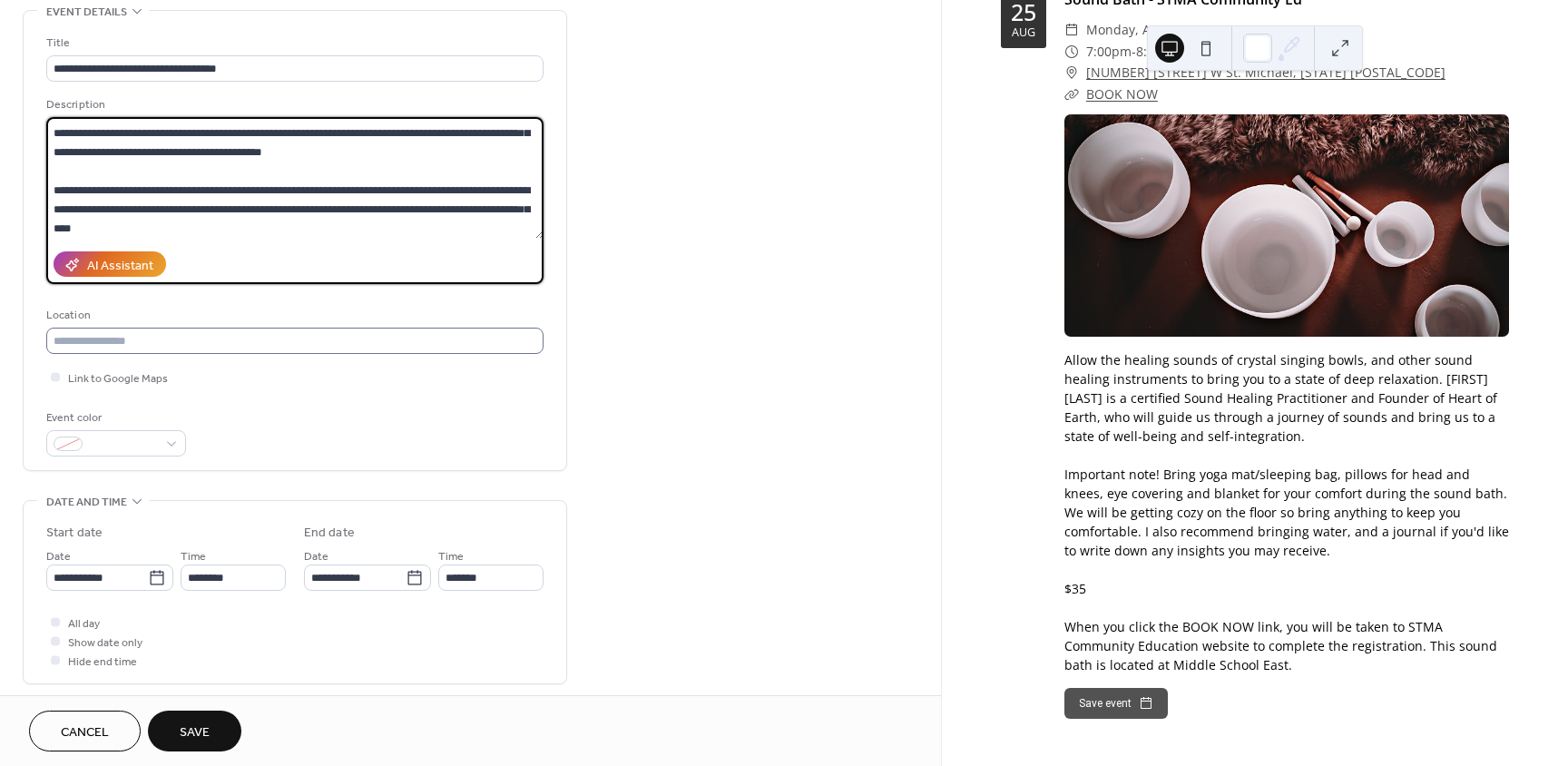type on "**********" 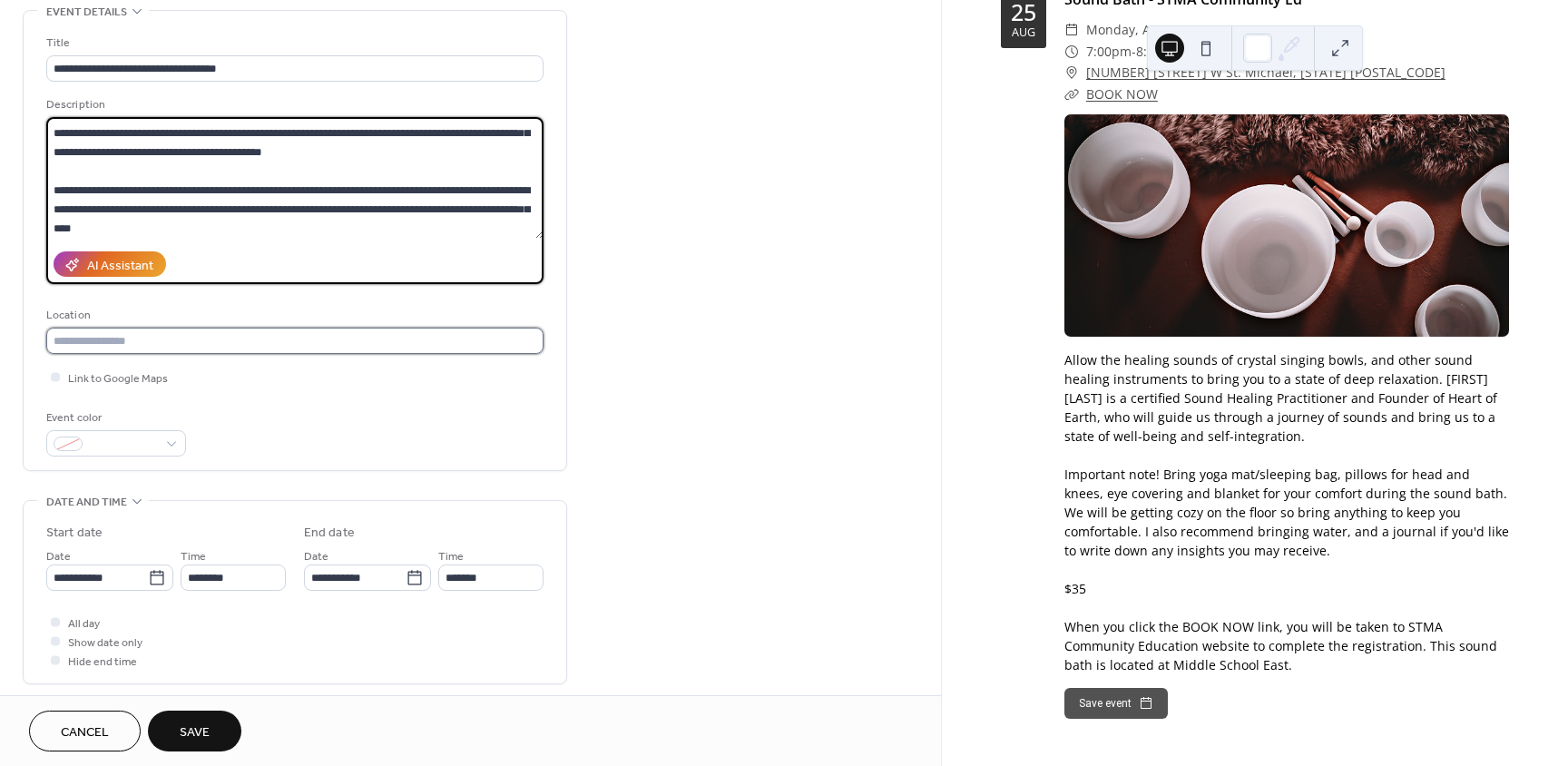 click at bounding box center [295, 340] 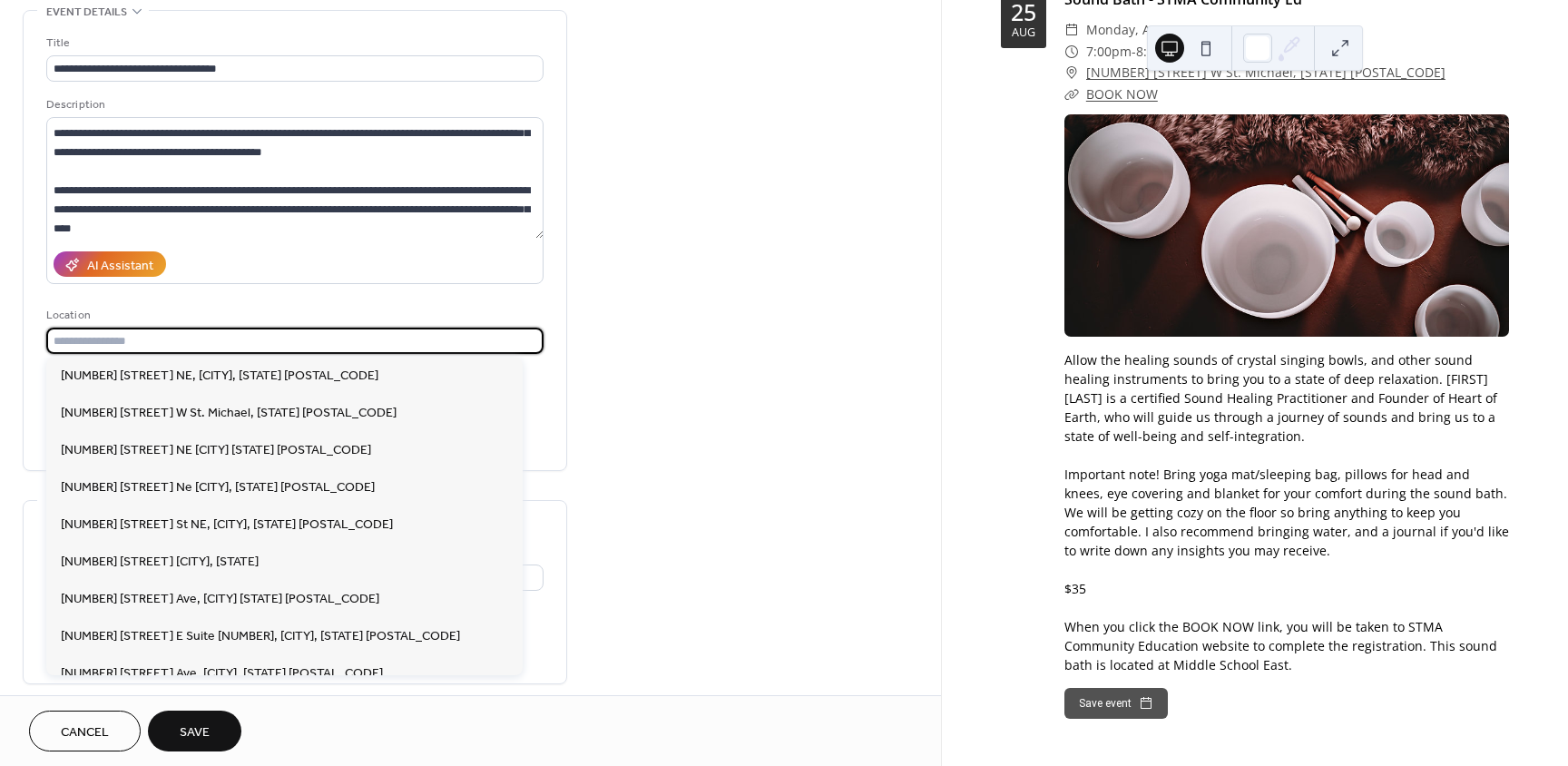 paste on "**********" 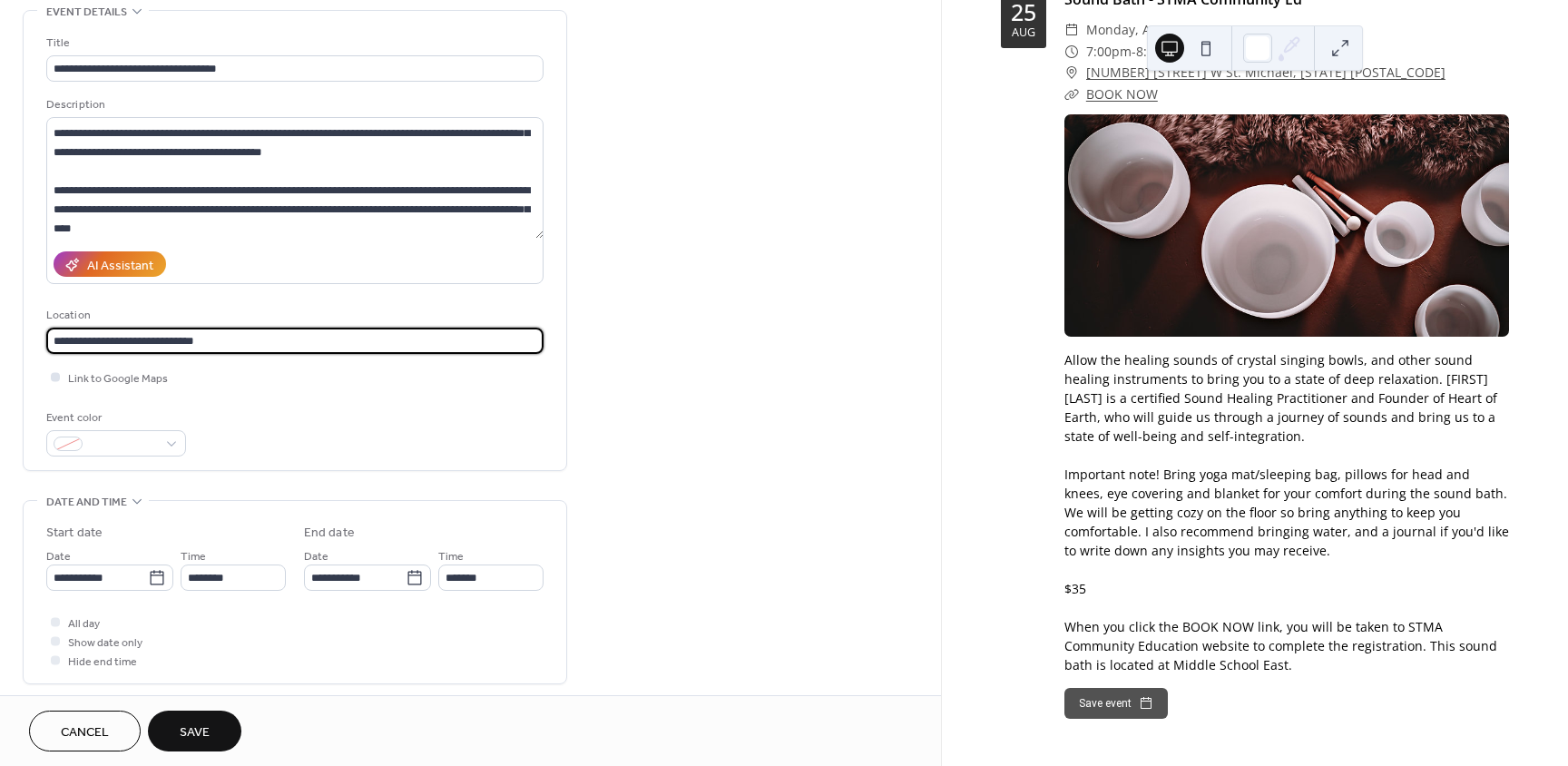 type on "**********" 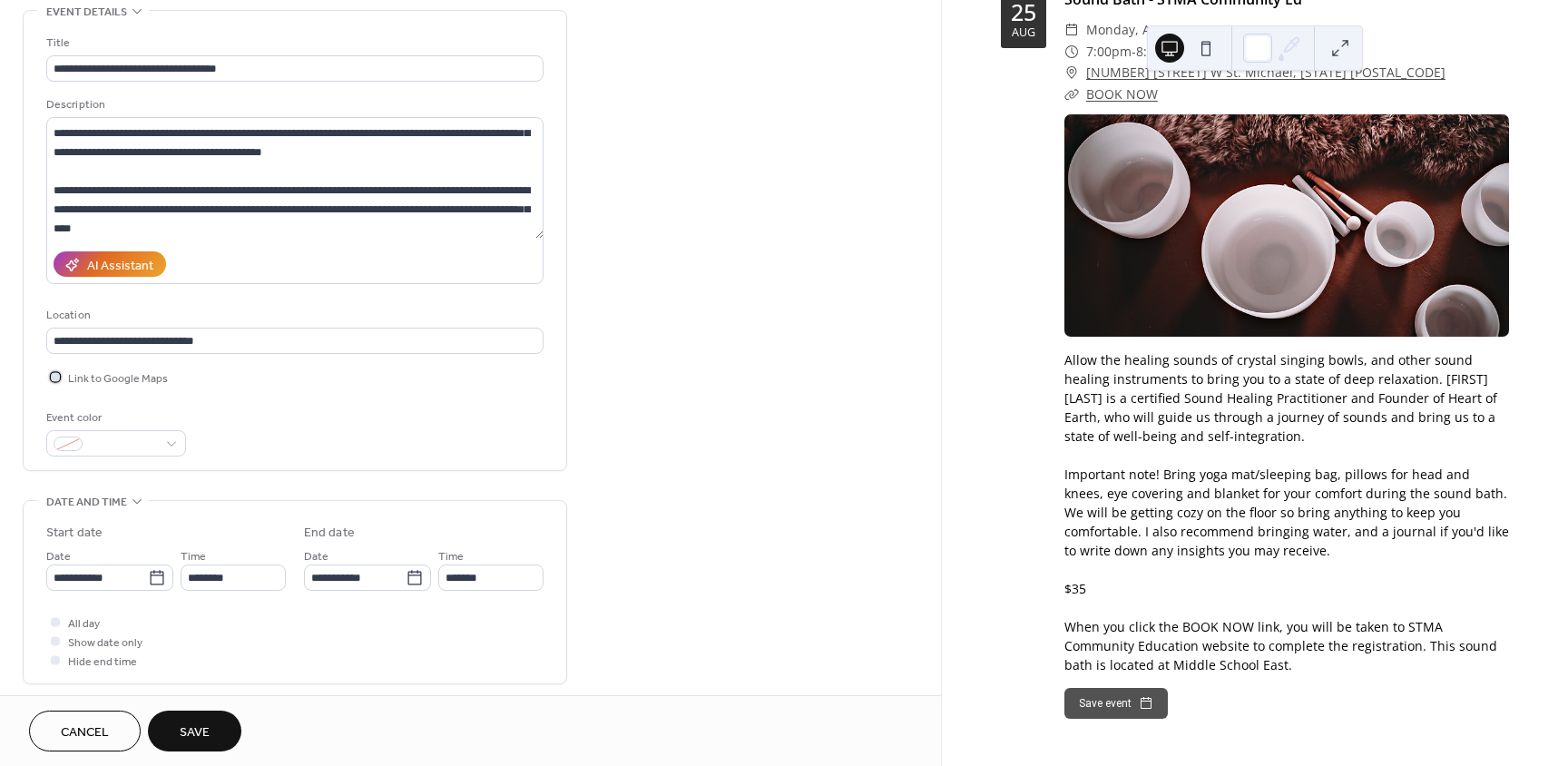 click at bounding box center [55, 377] 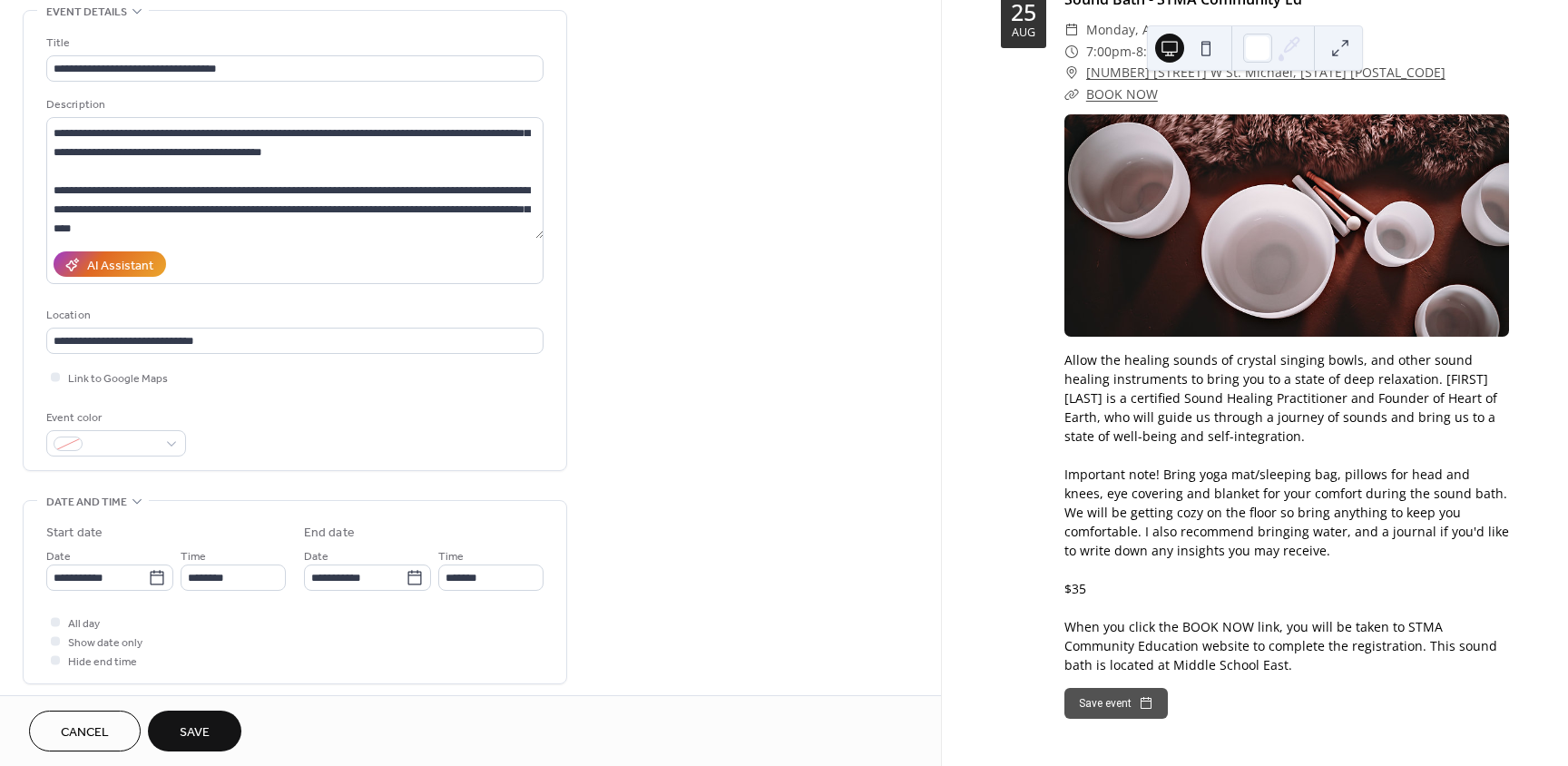 click on "Link to Google Maps" at bounding box center (295, 377) 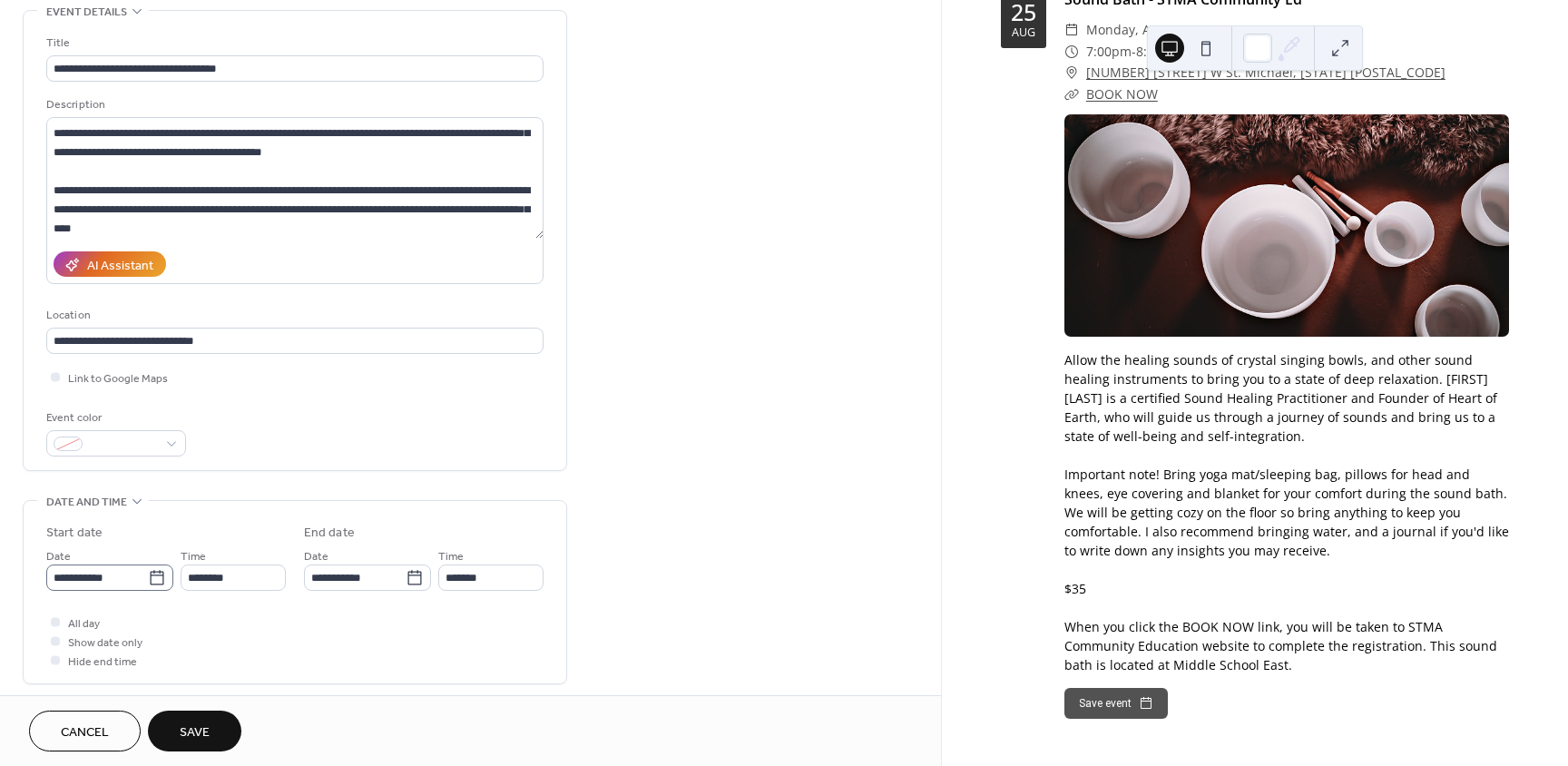 click 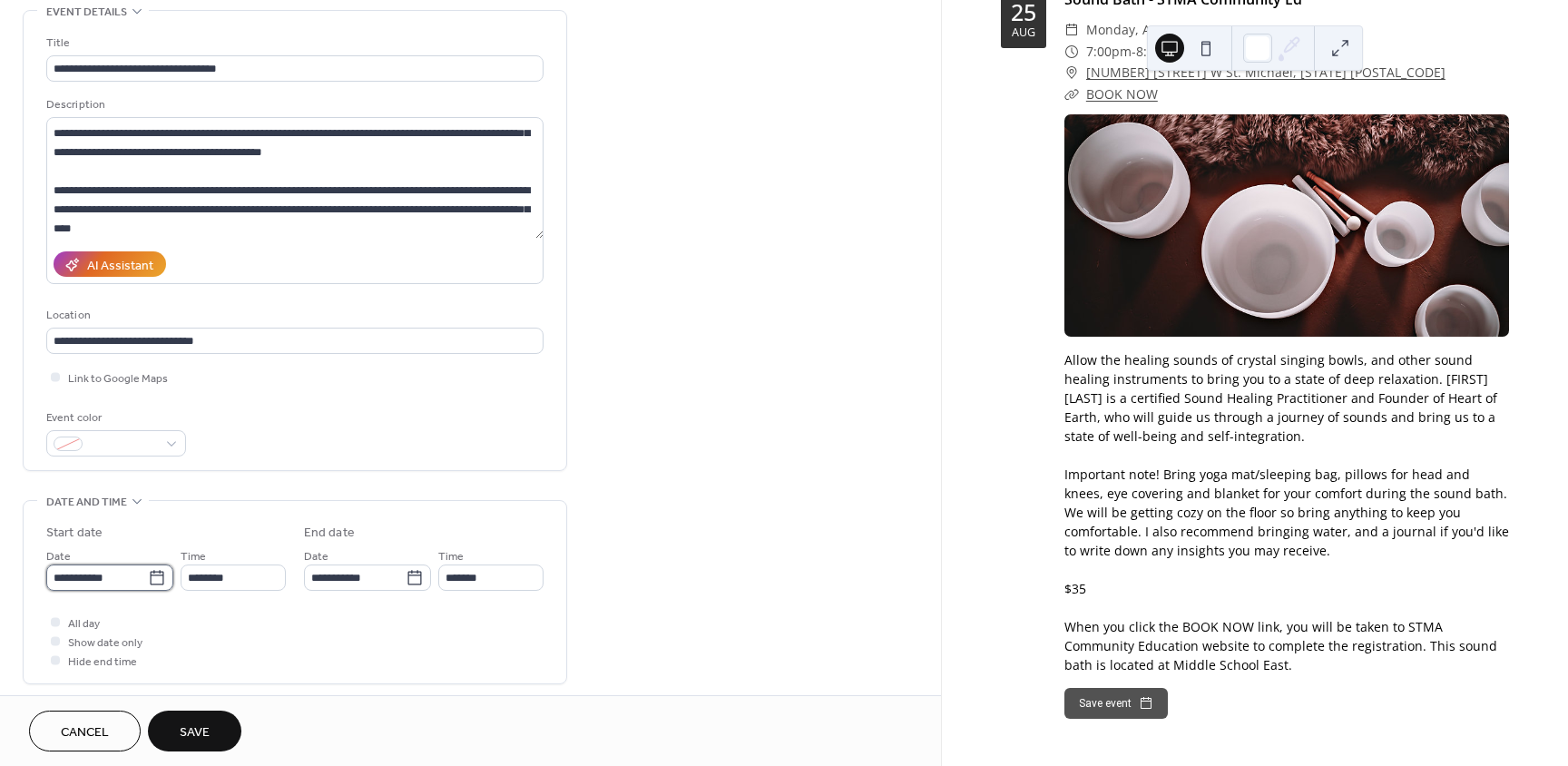 click on "**********" at bounding box center [97, 577] 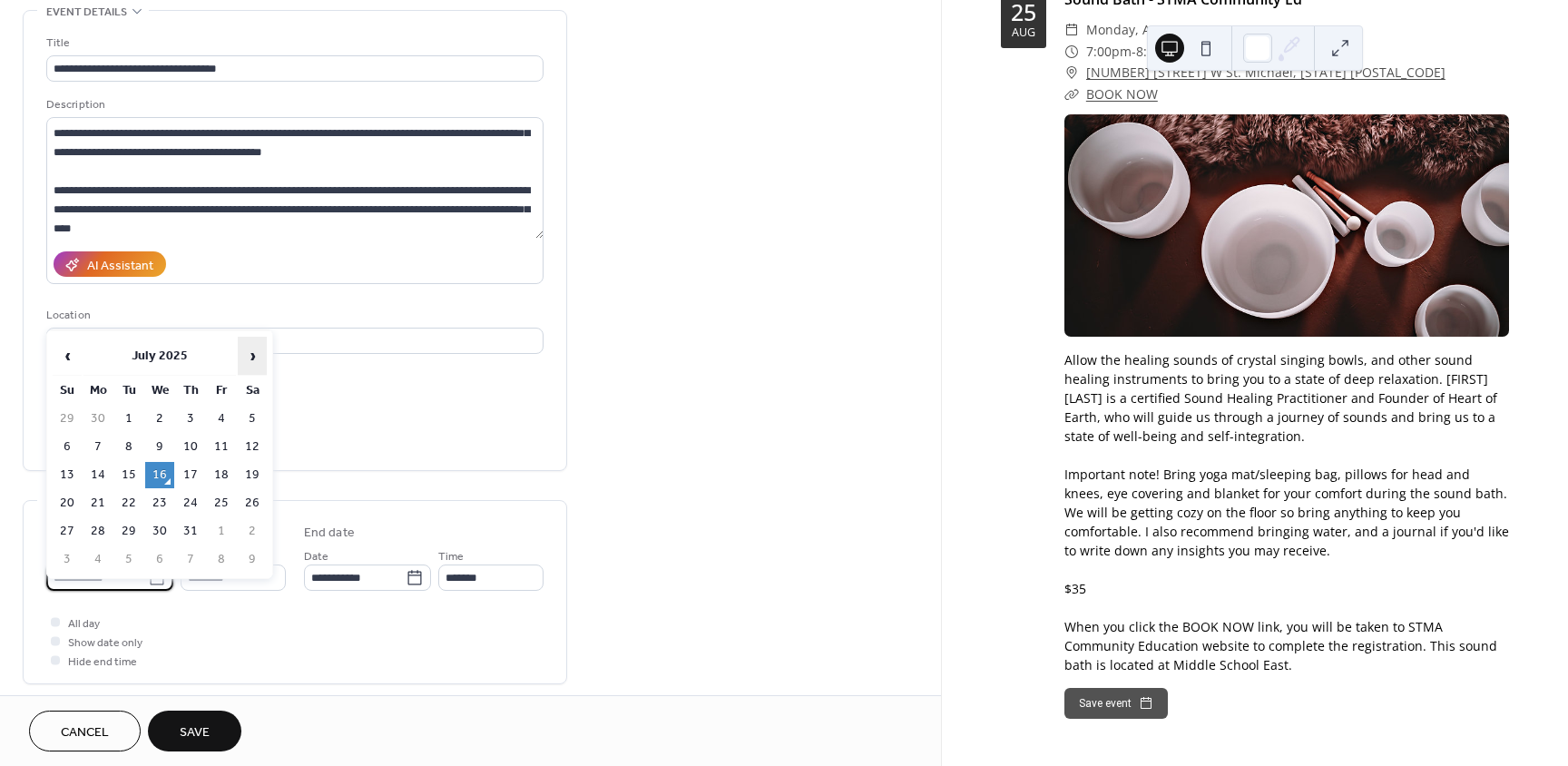 click on "›" at bounding box center (252, 356) 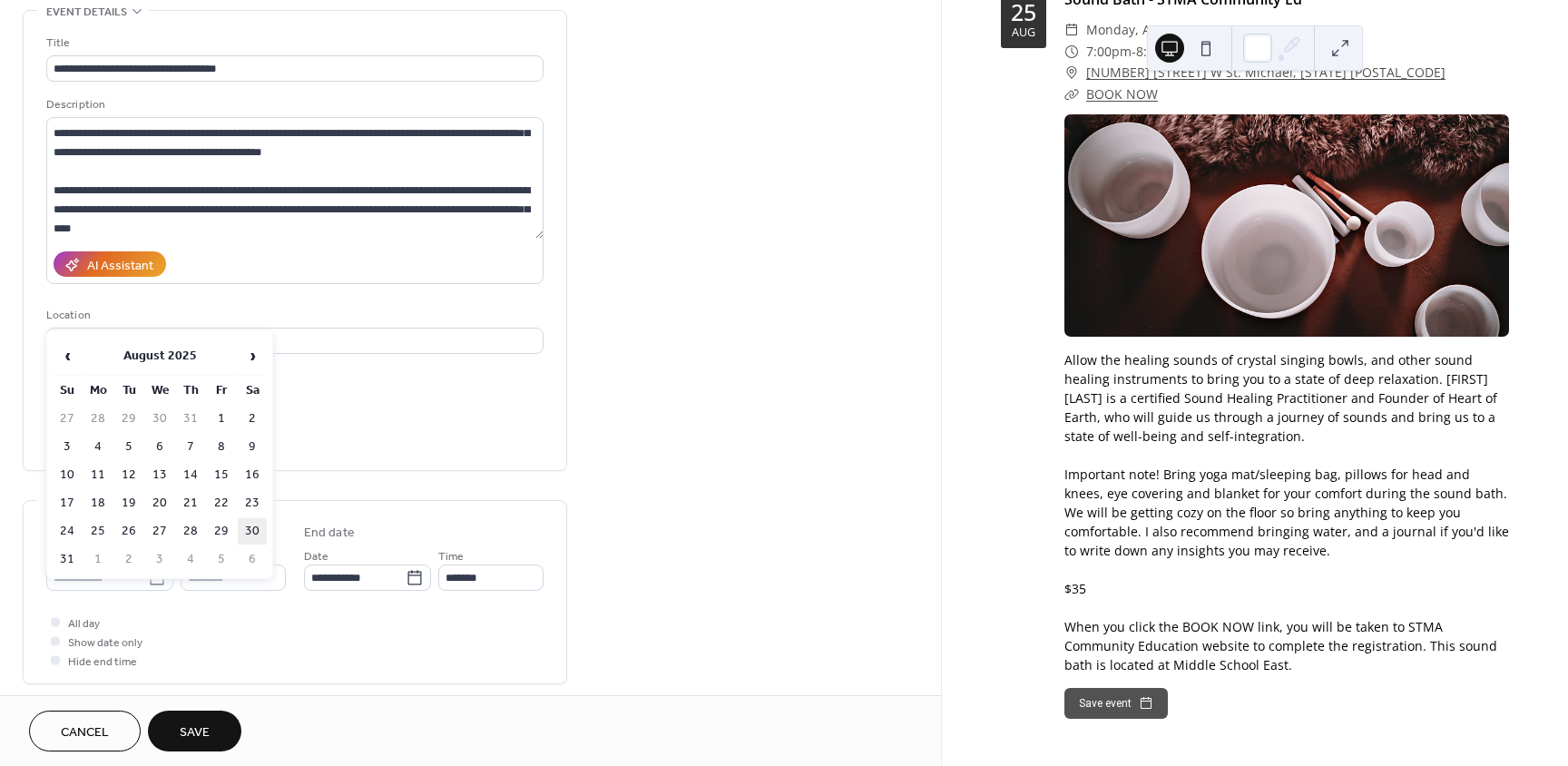 click on "30" at bounding box center [252, 531] 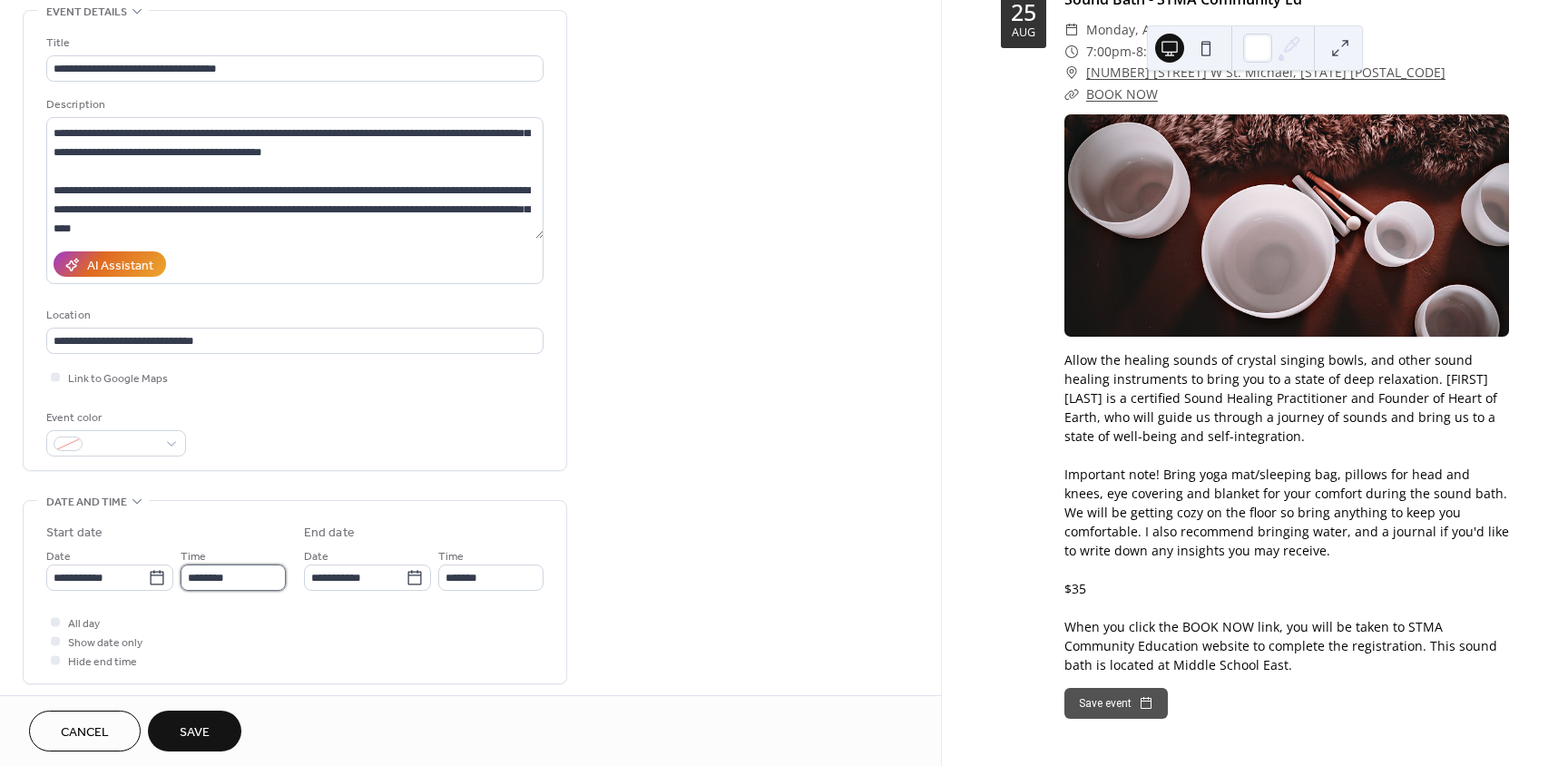 click on "********" at bounding box center [233, 577] 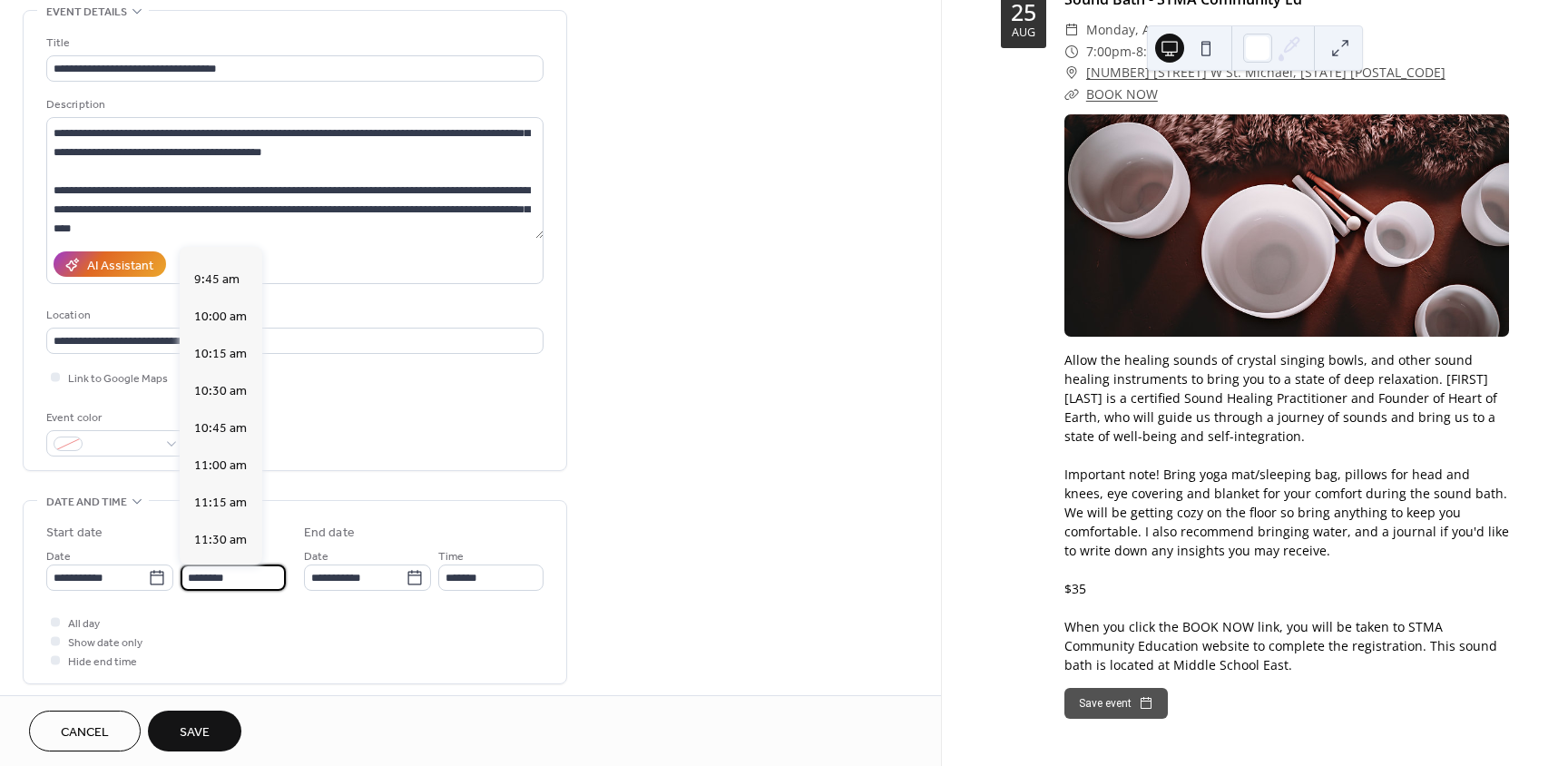 scroll, scrollTop: 1423, scrollLeft: 0, axis: vertical 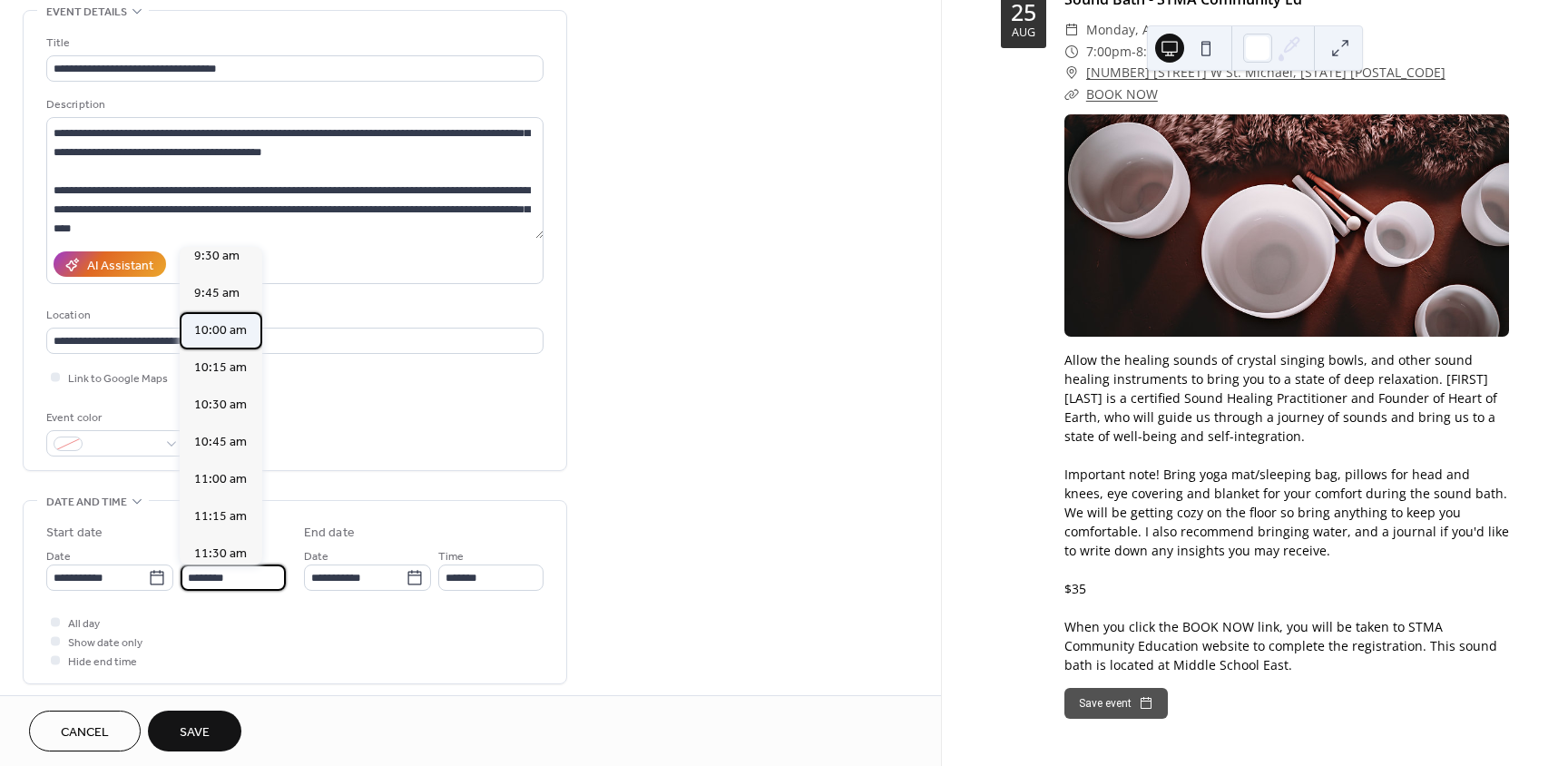 click on "10:00 am" at bounding box center [220, 330] 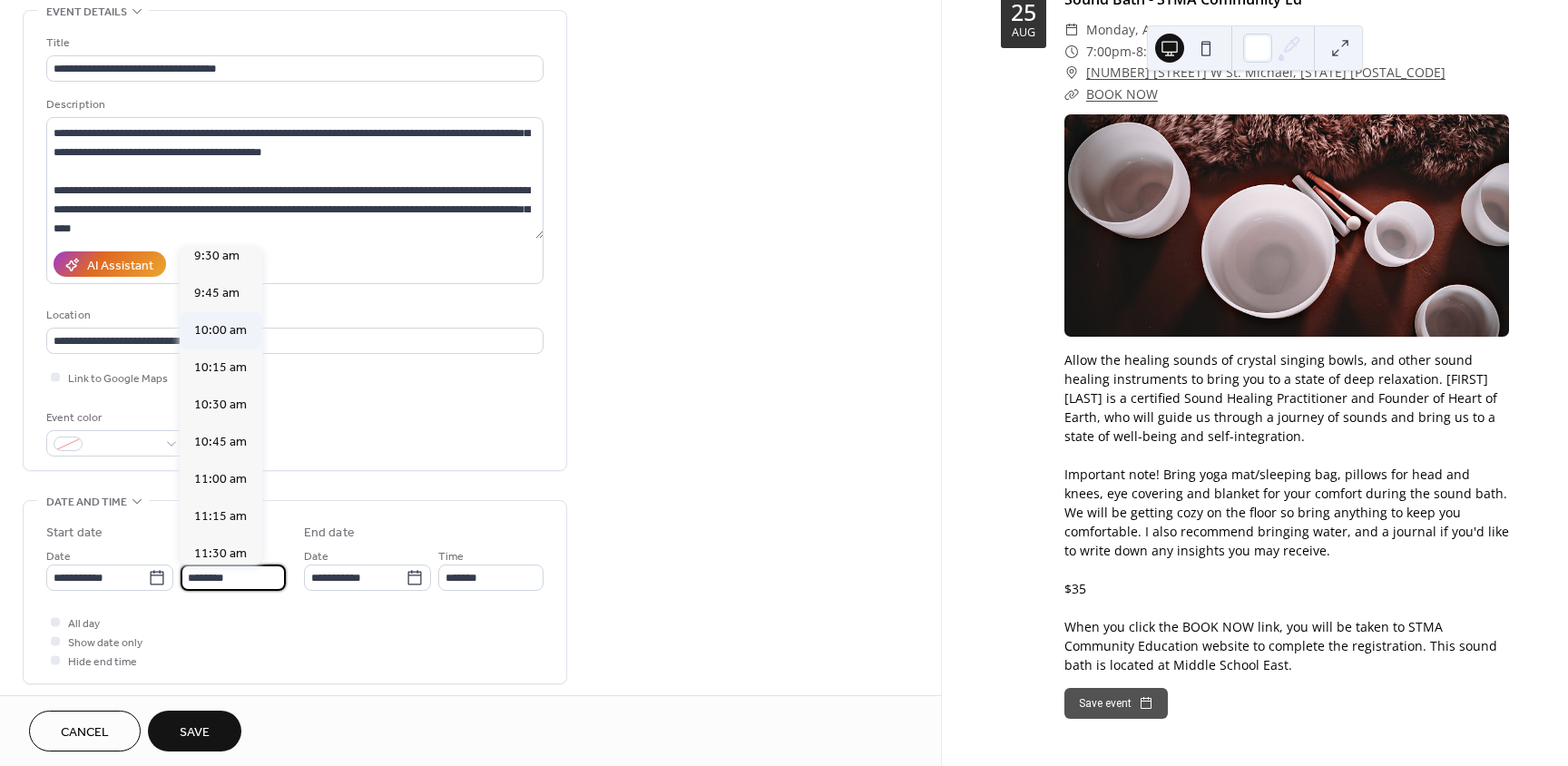 type on "********" 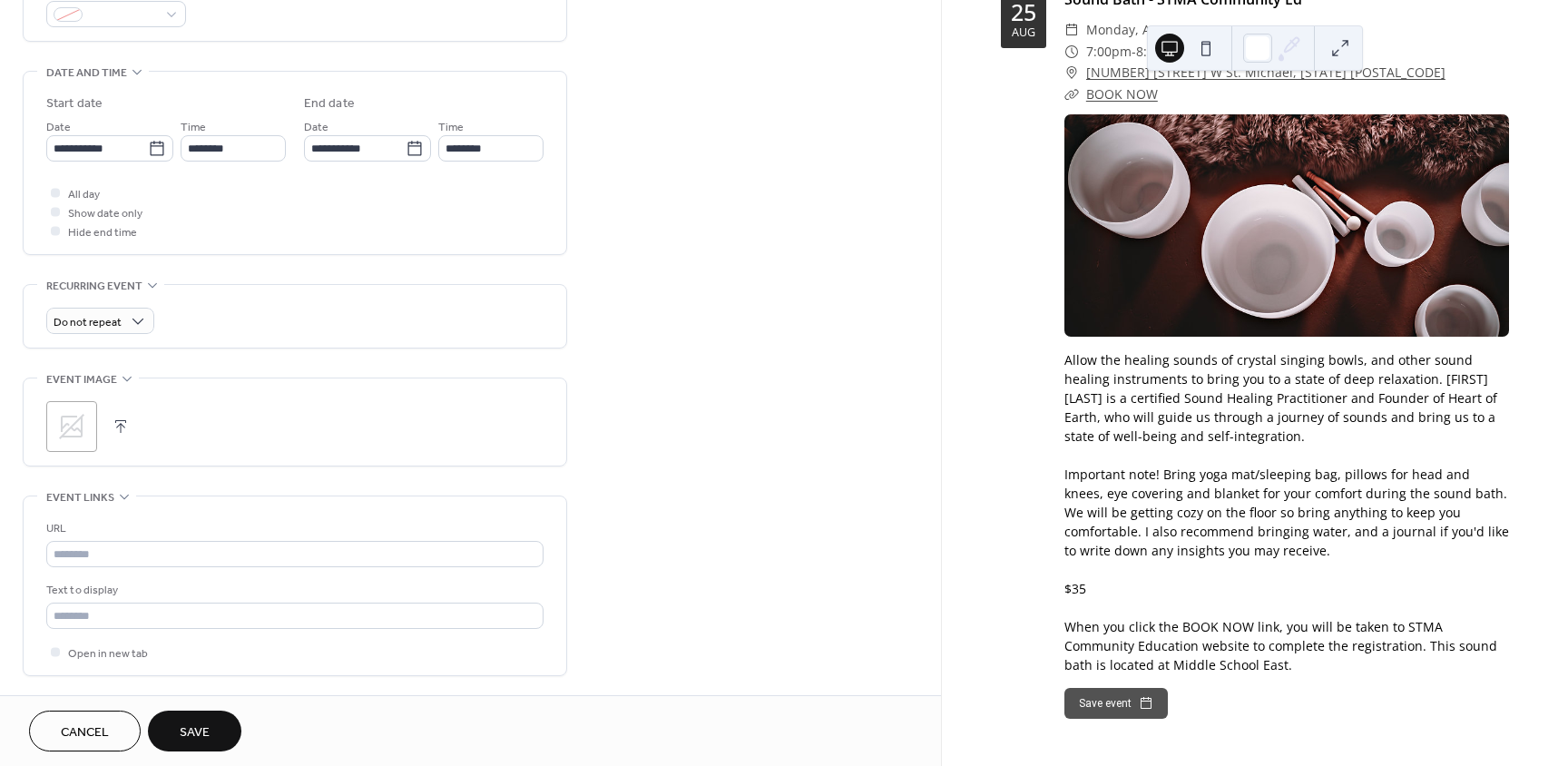 scroll, scrollTop: 545, scrollLeft: 0, axis: vertical 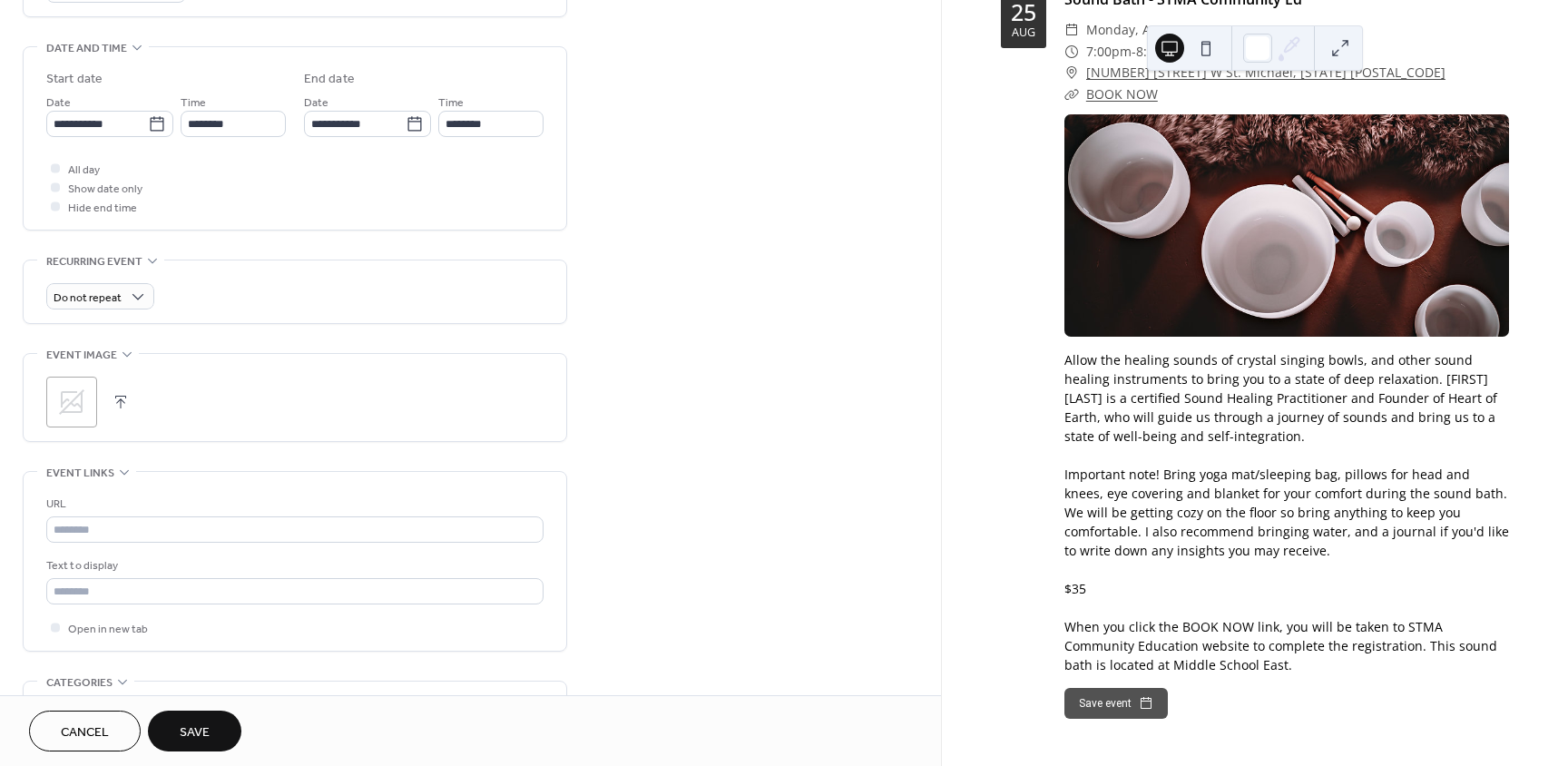 click 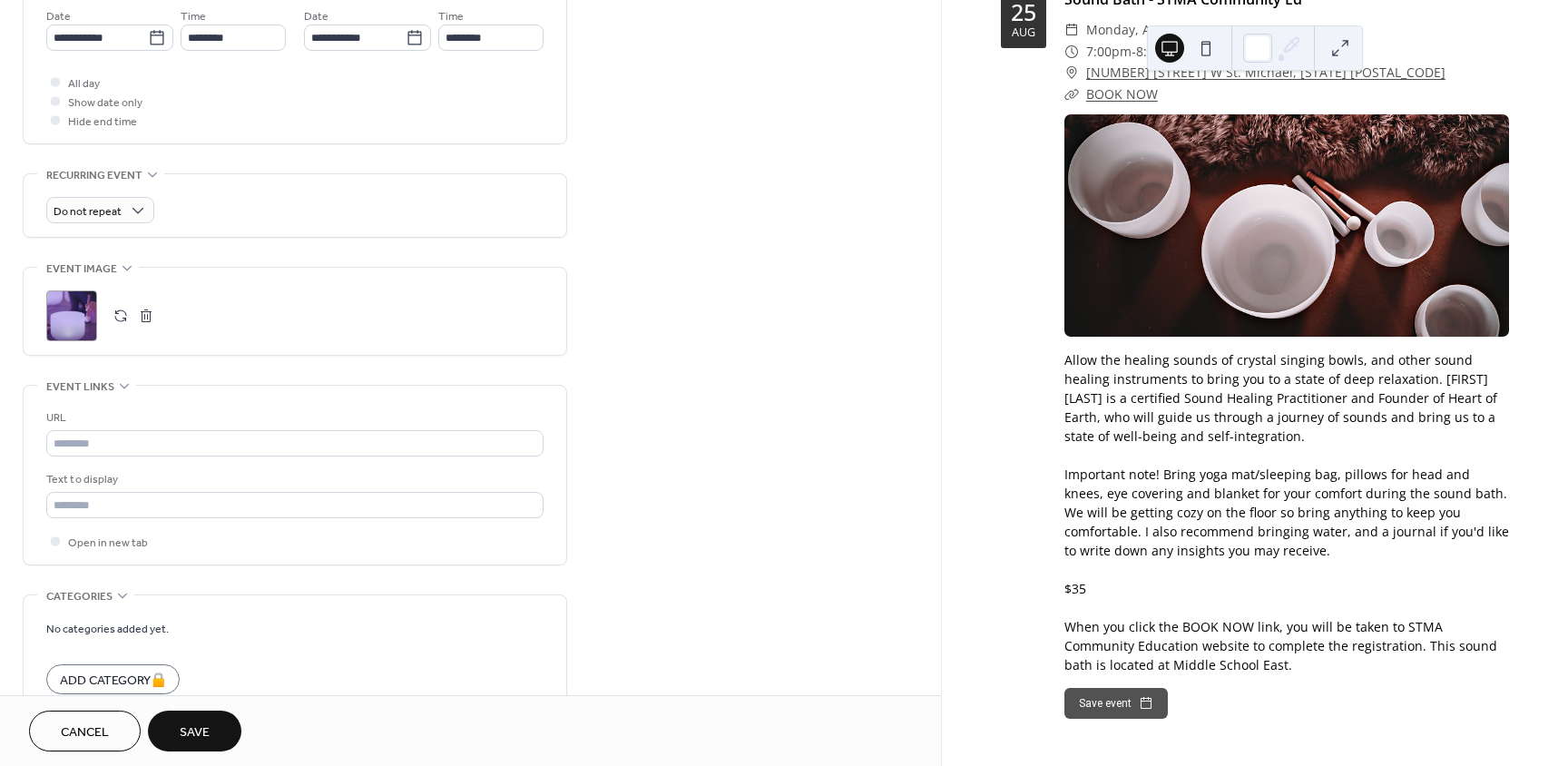 scroll, scrollTop: 635, scrollLeft: 0, axis: vertical 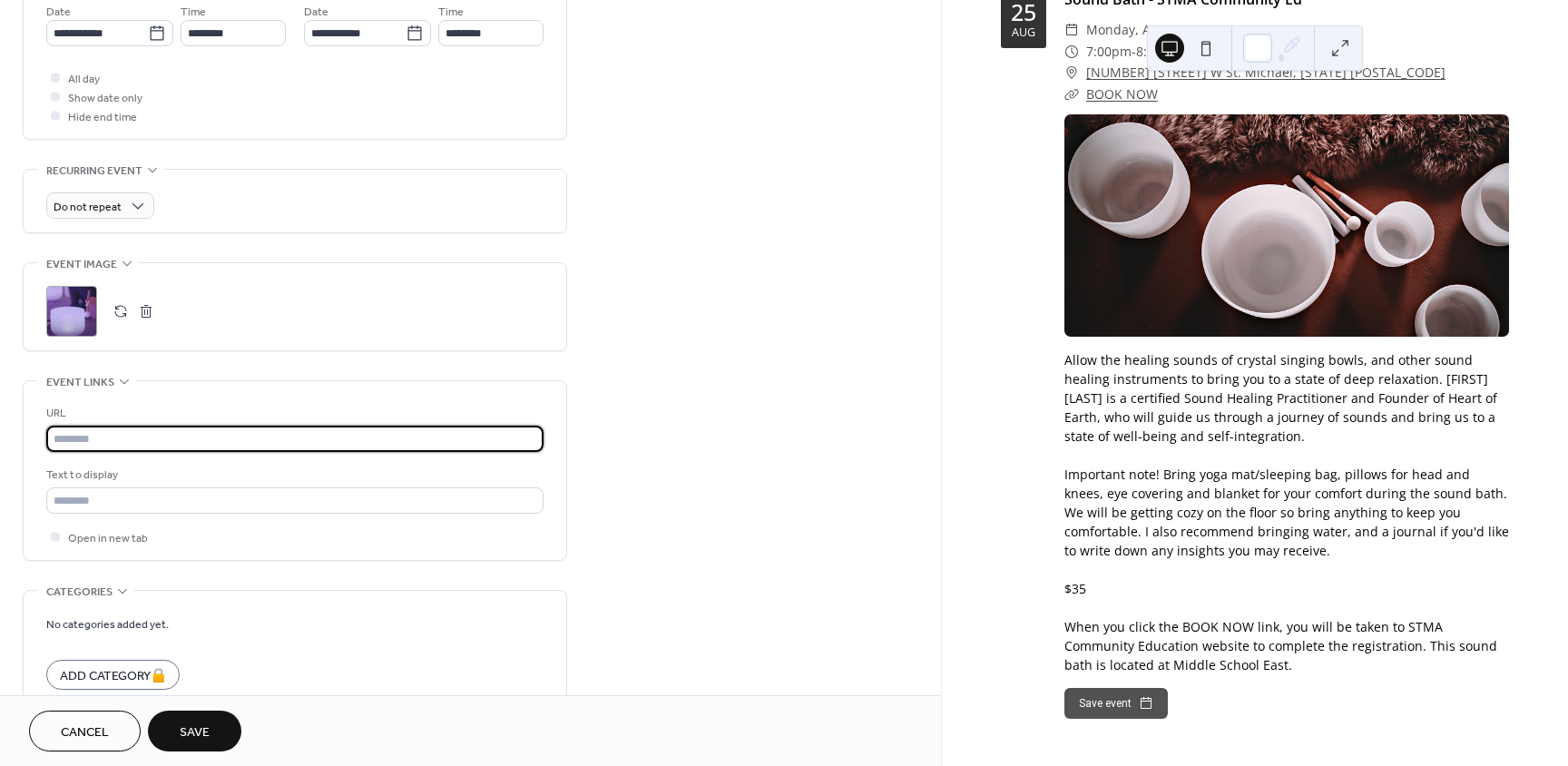 click at bounding box center [295, 438] 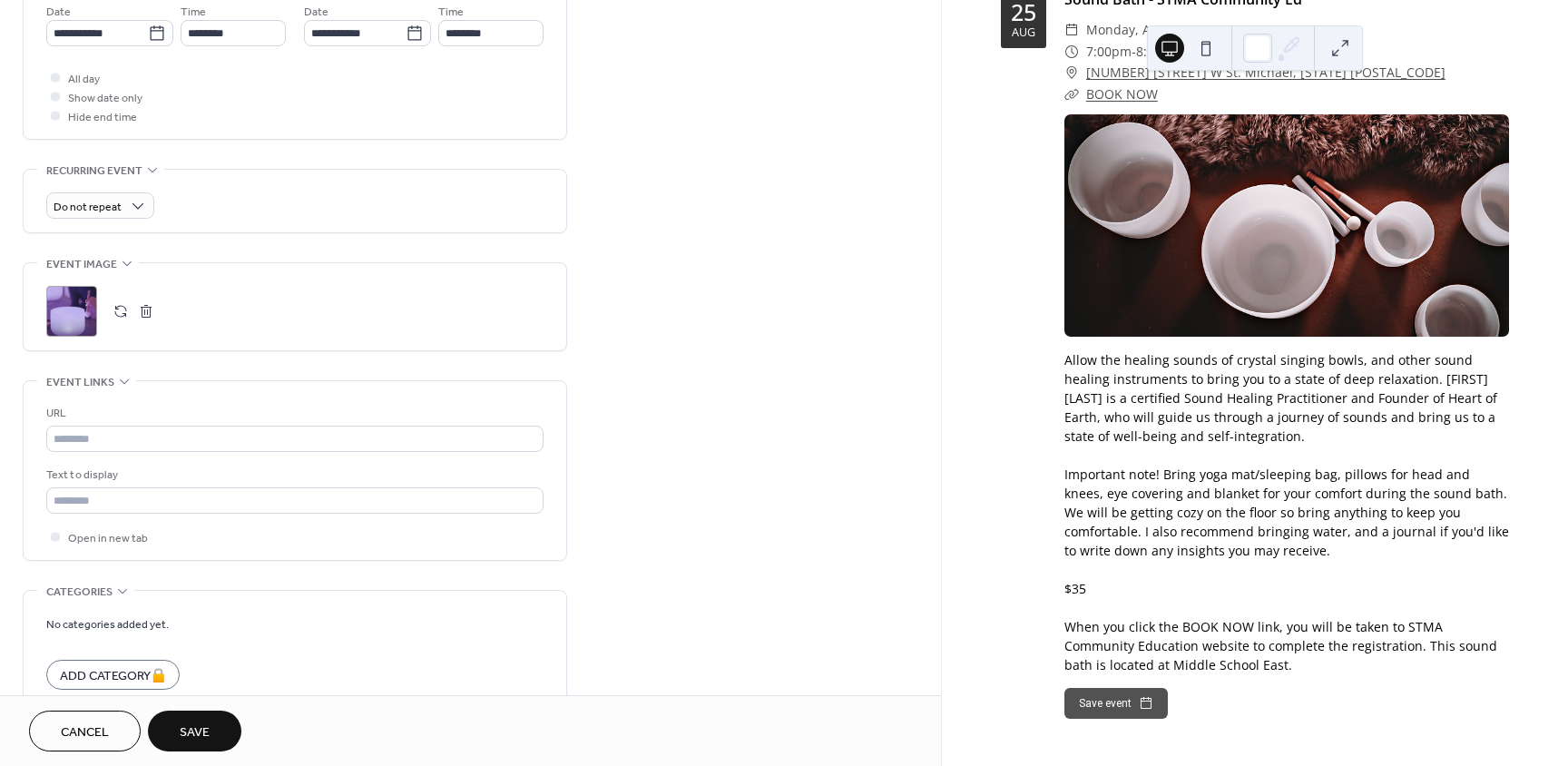 click on "Save" at bounding box center (194, 731) 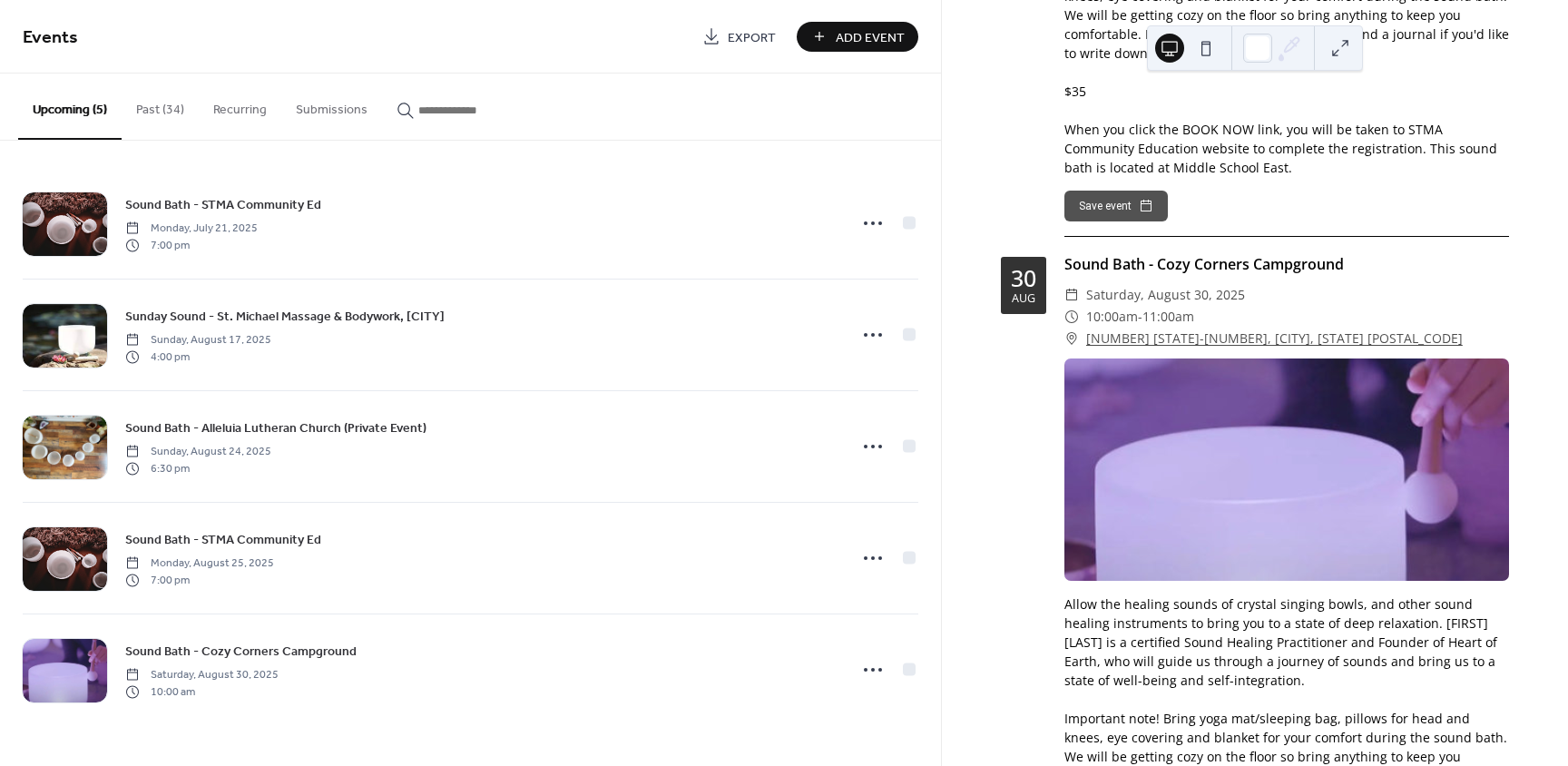 scroll, scrollTop: 2726, scrollLeft: 0, axis: vertical 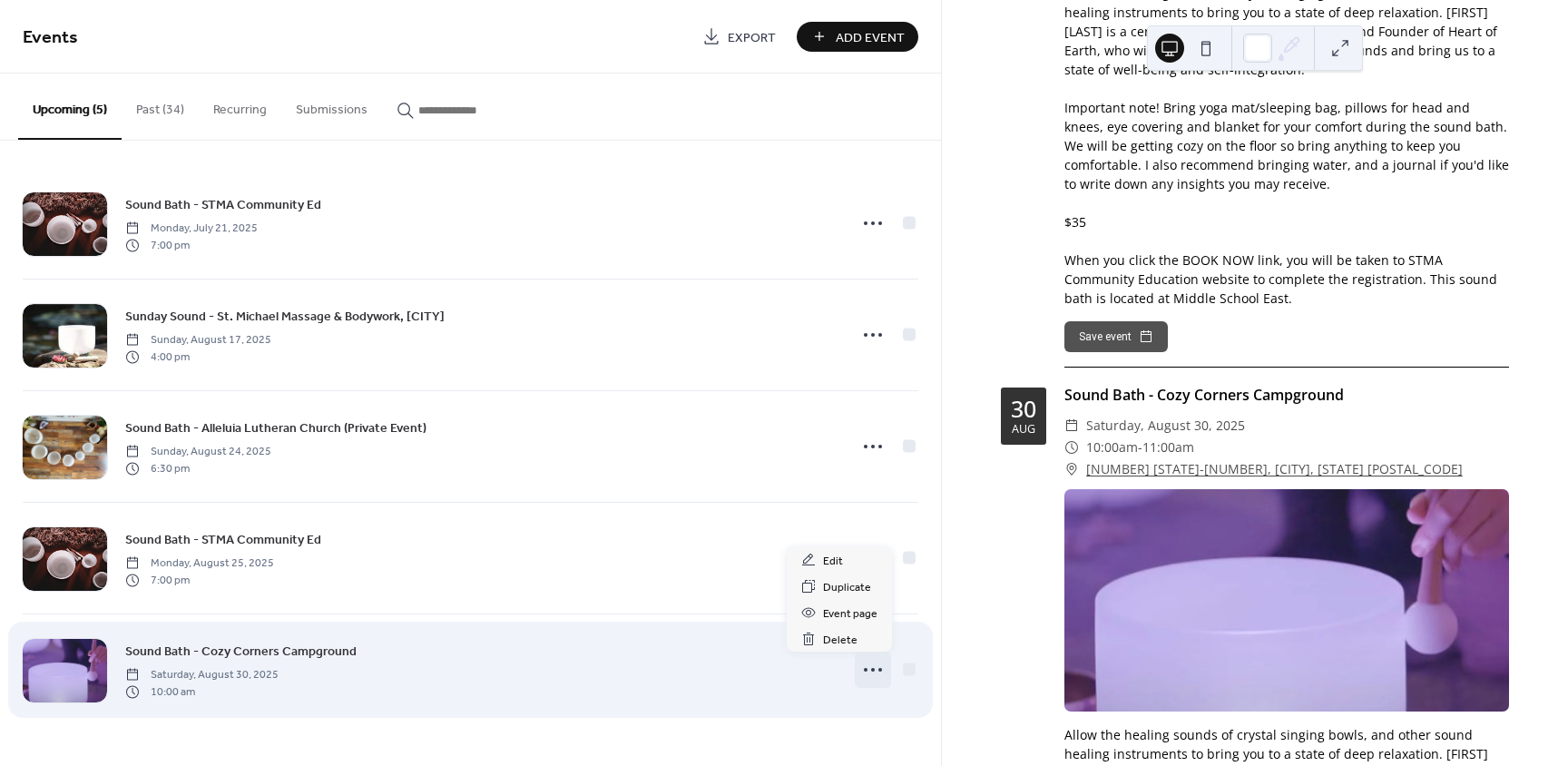 click 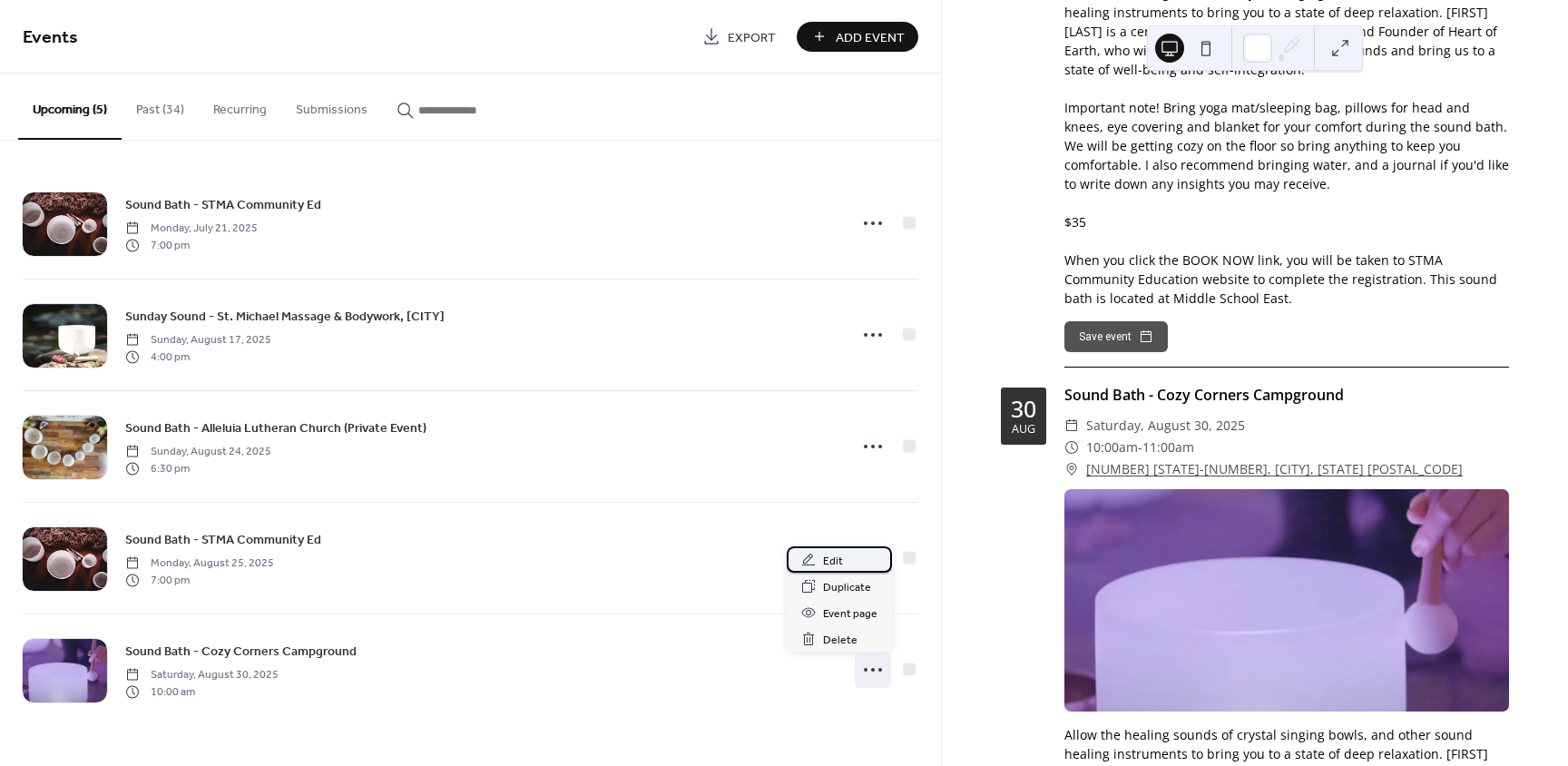 click on "Edit" at bounding box center (833, 561) 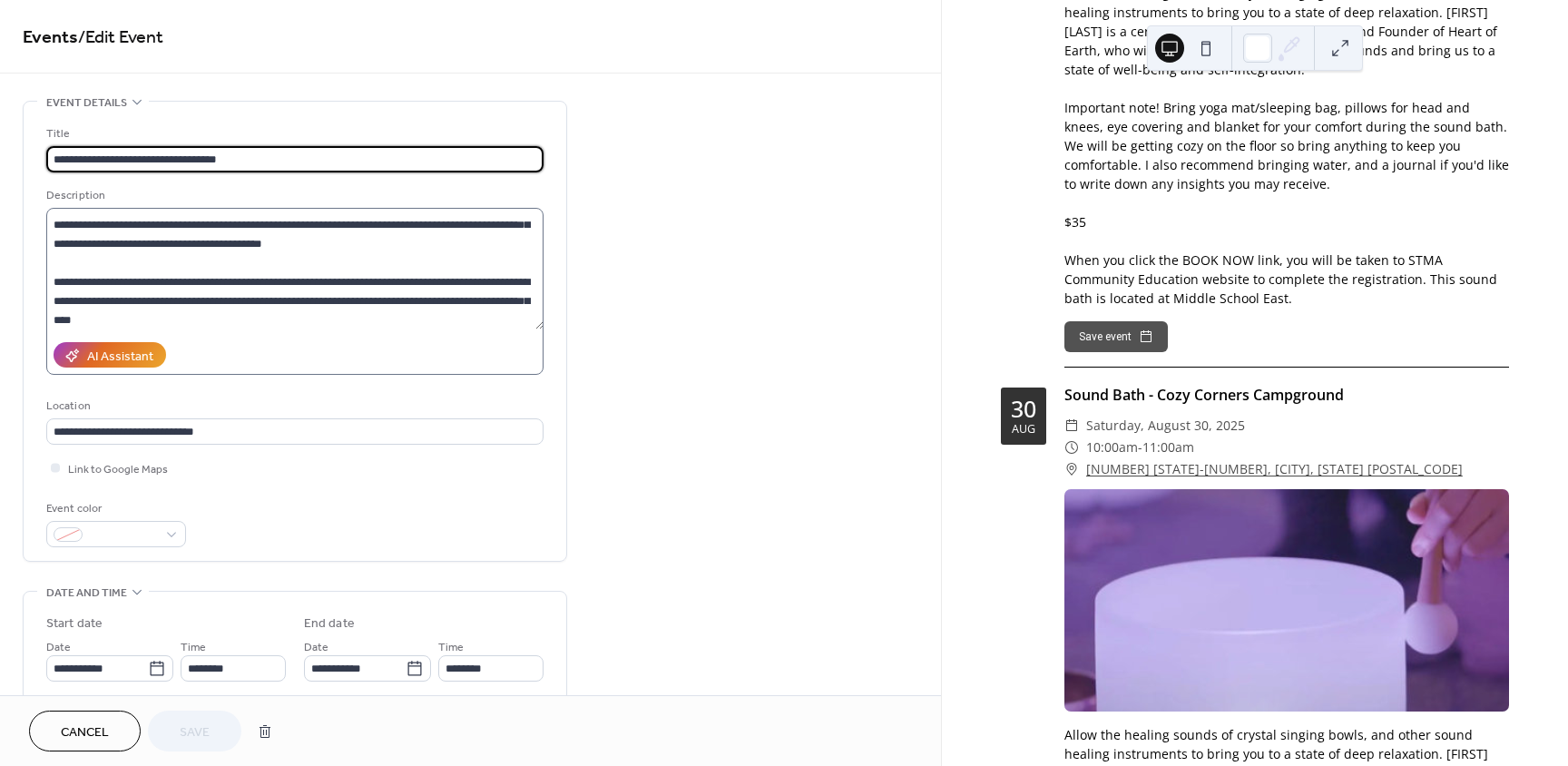 scroll, scrollTop: 133, scrollLeft: 0, axis: vertical 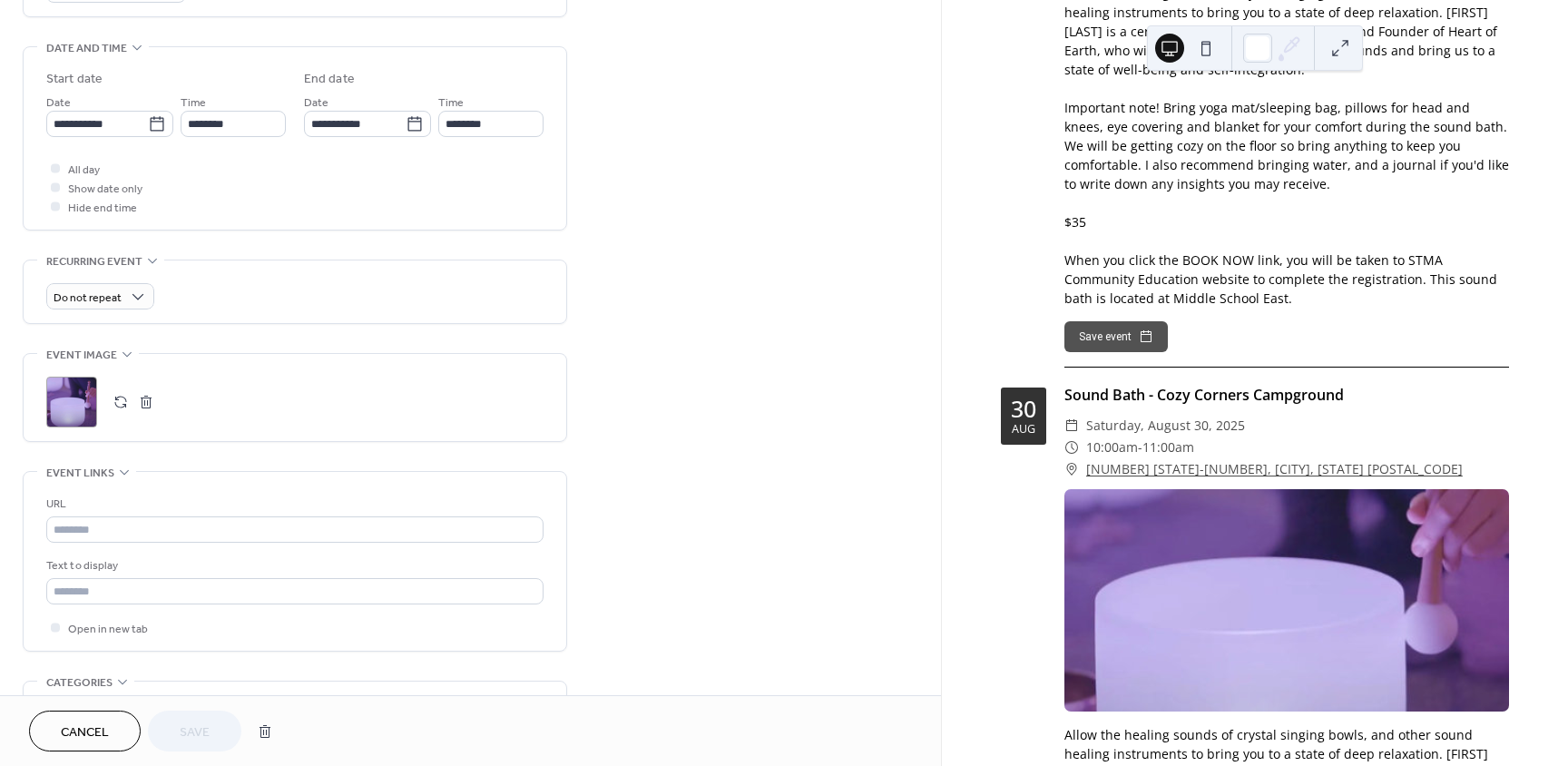 click at bounding box center (121, 402) 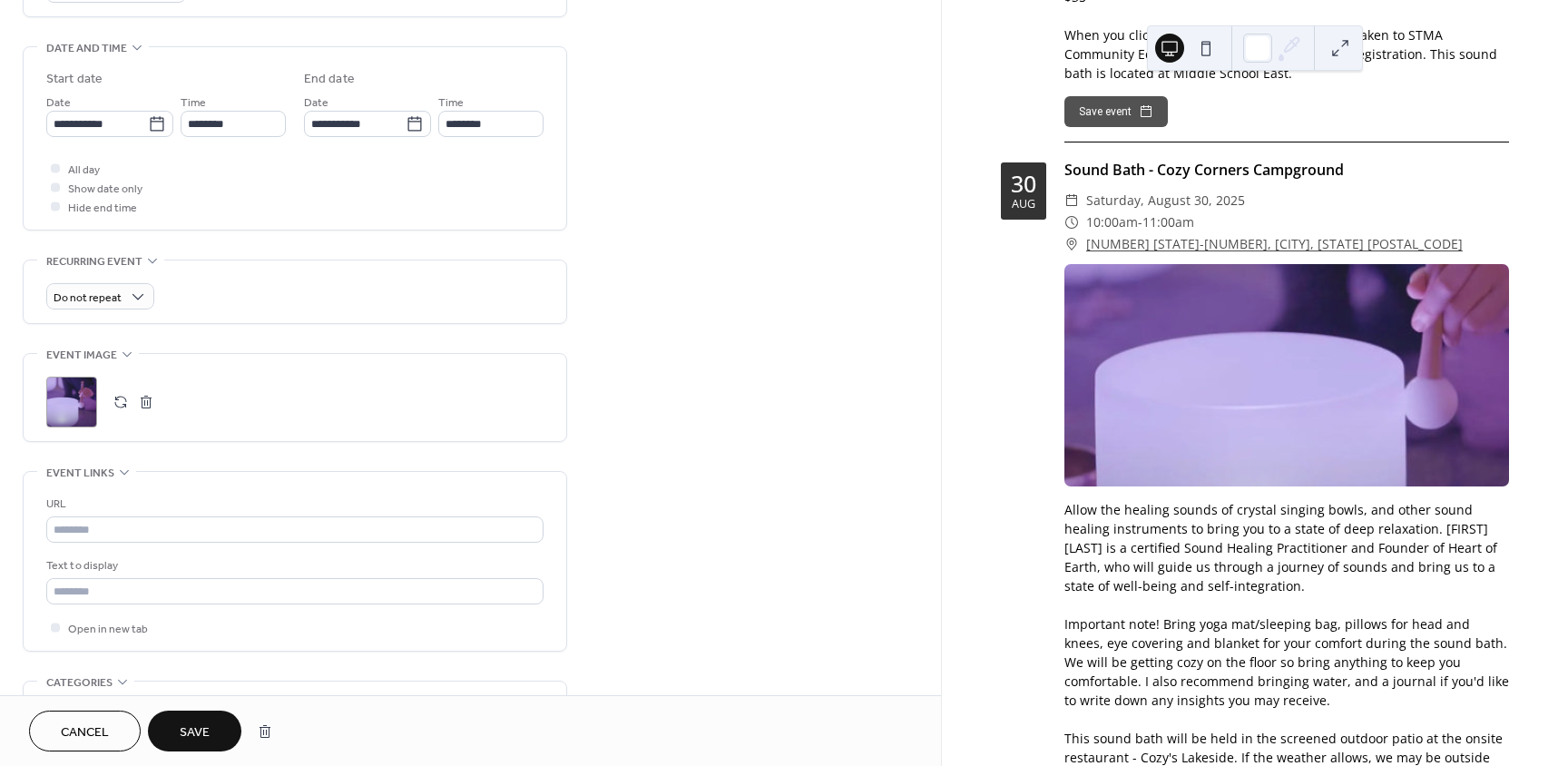 scroll, scrollTop: 2908, scrollLeft: 0, axis: vertical 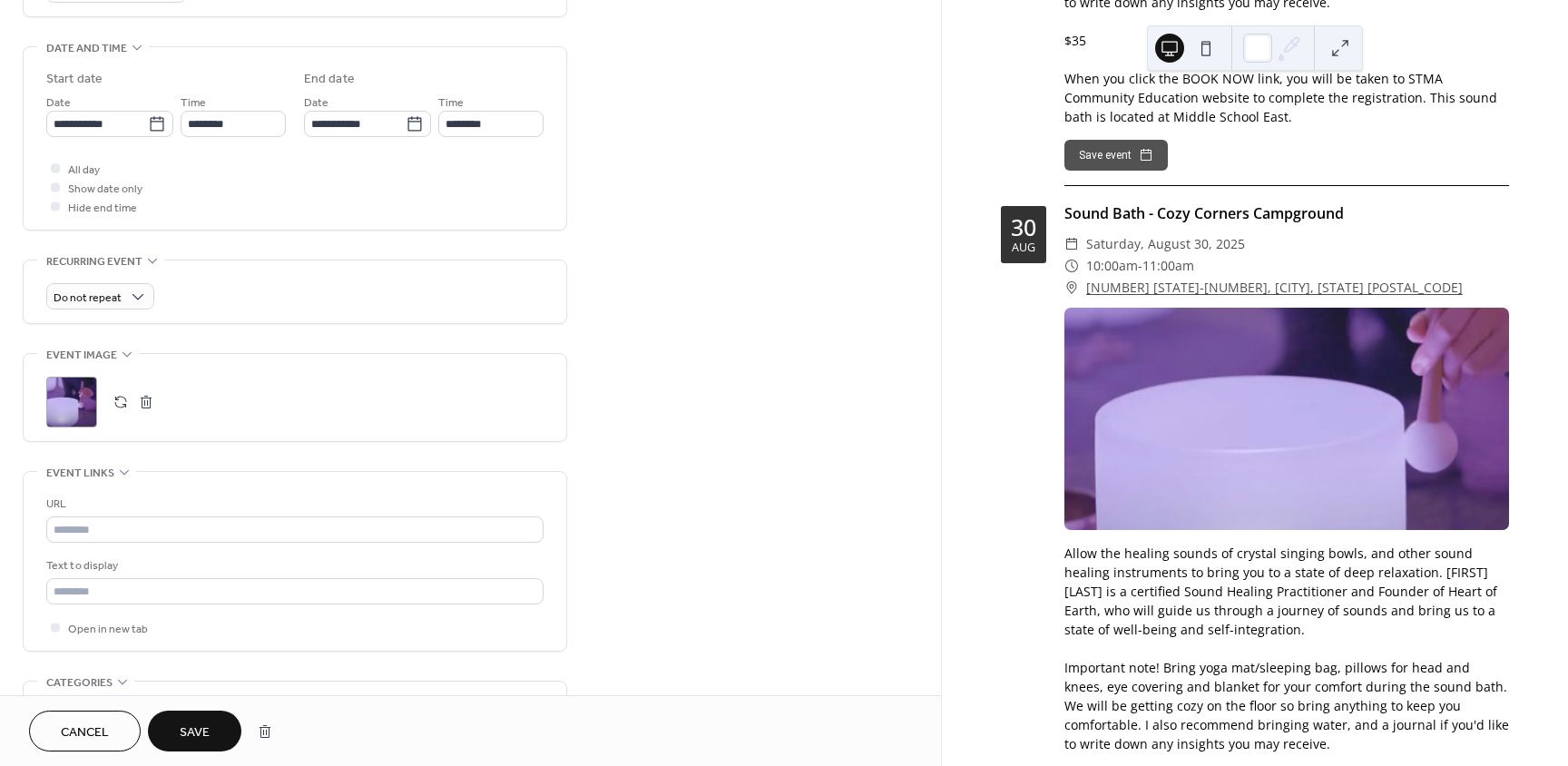 click at bounding box center (121, 402) 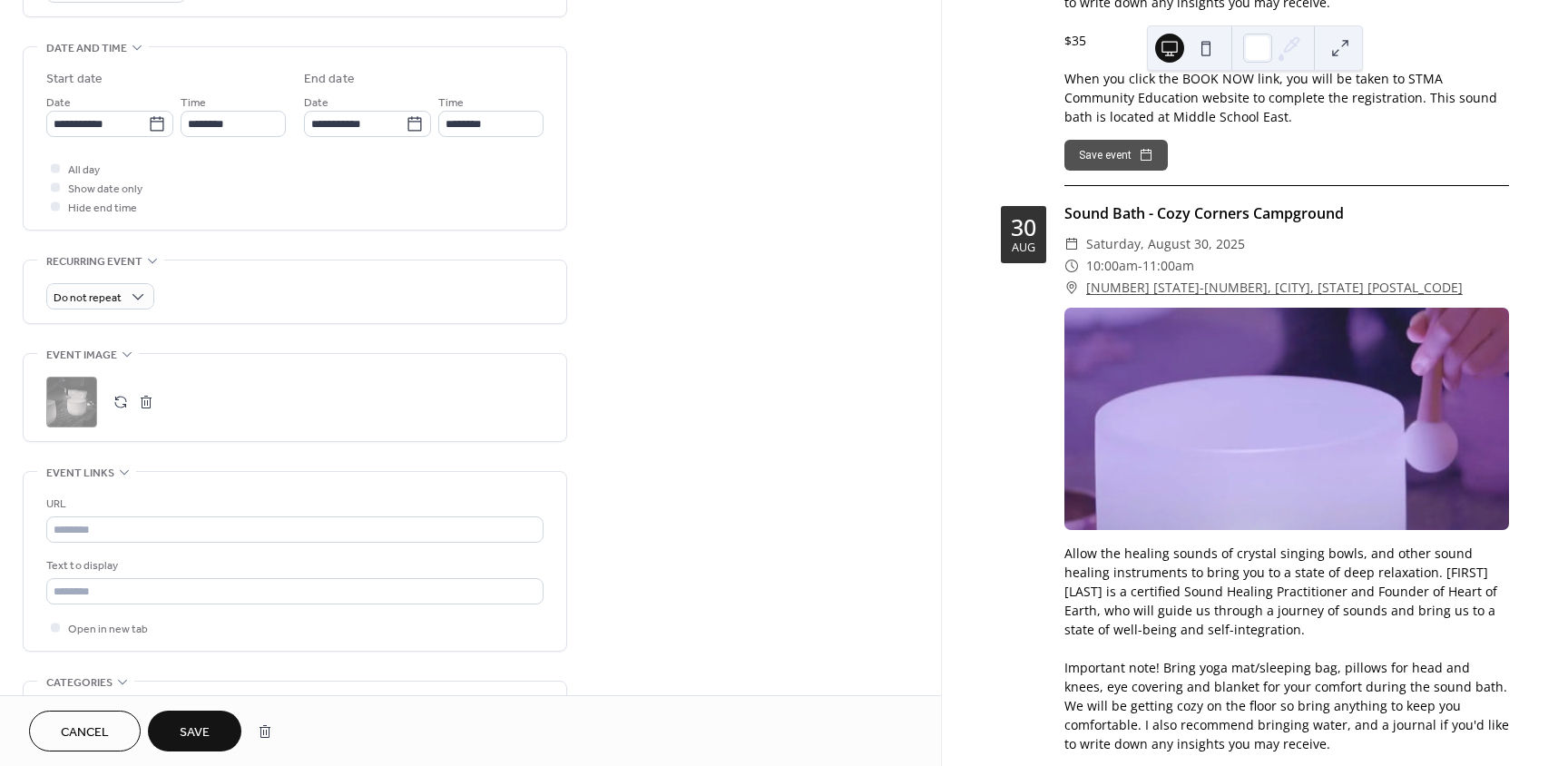 click on "**********" at bounding box center (470, 218) 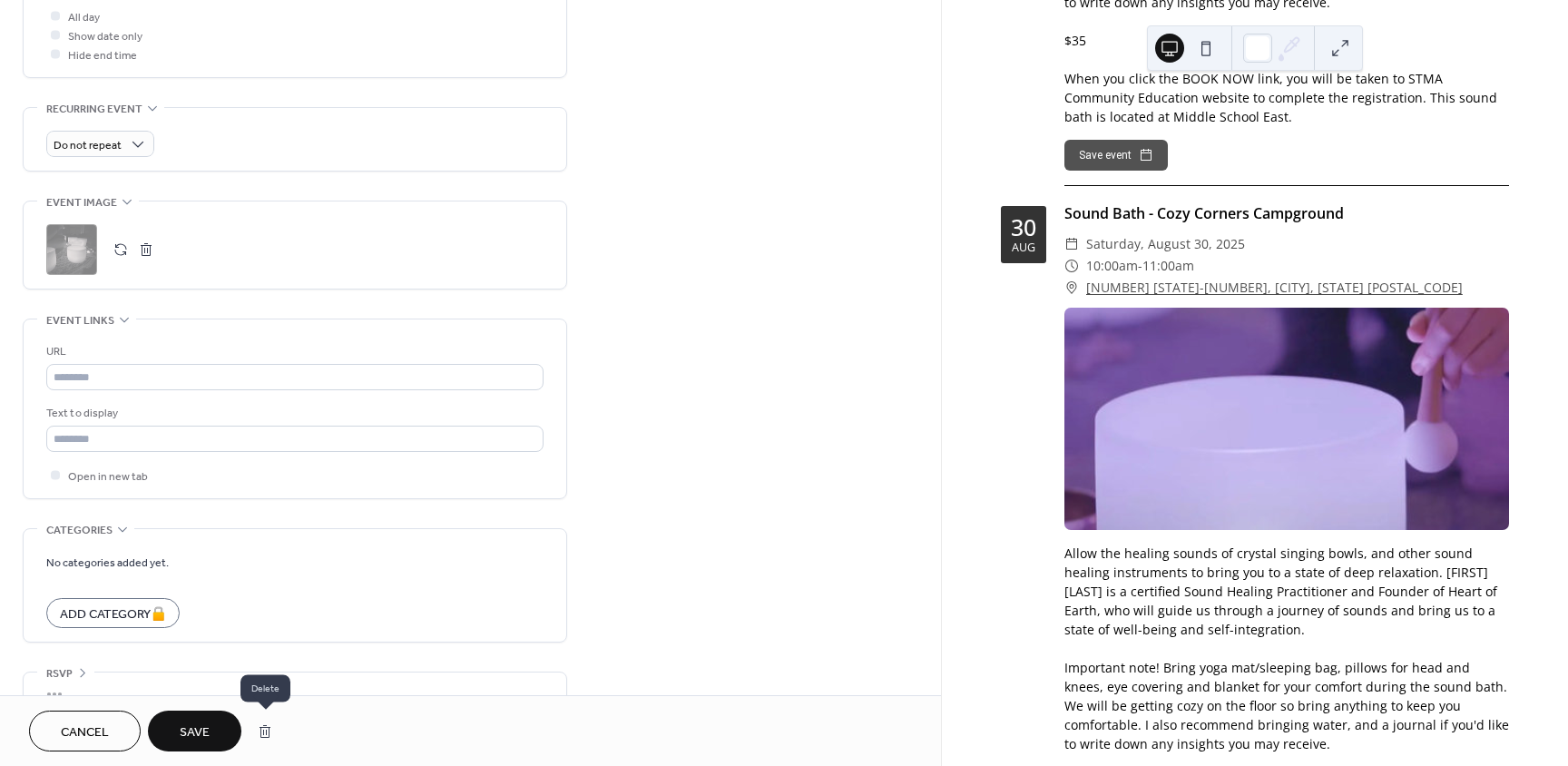 scroll, scrollTop: 726, scrollLeft: 0, axis: vertical 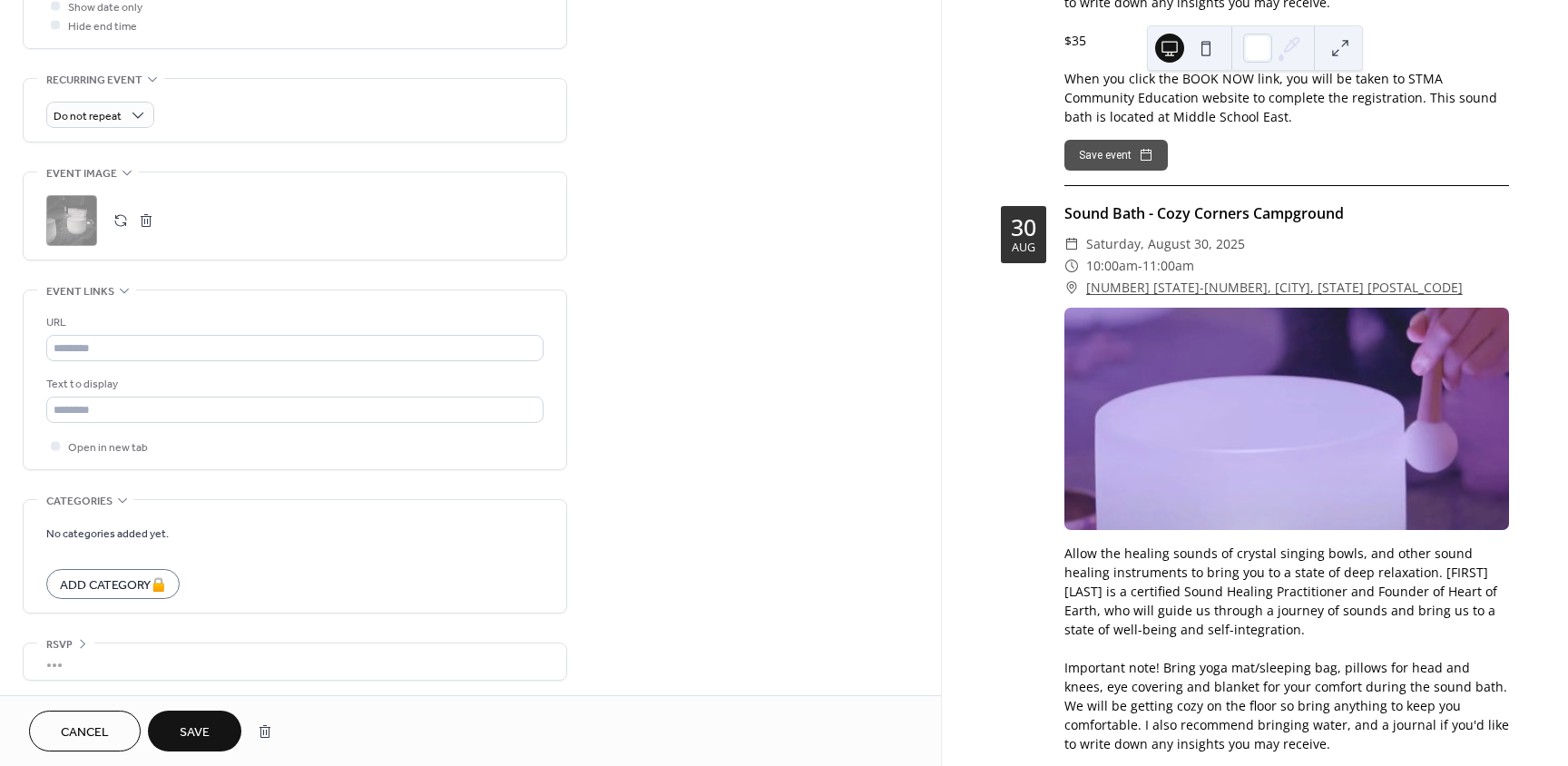 click on "Save" at bounding box center [194, 732] 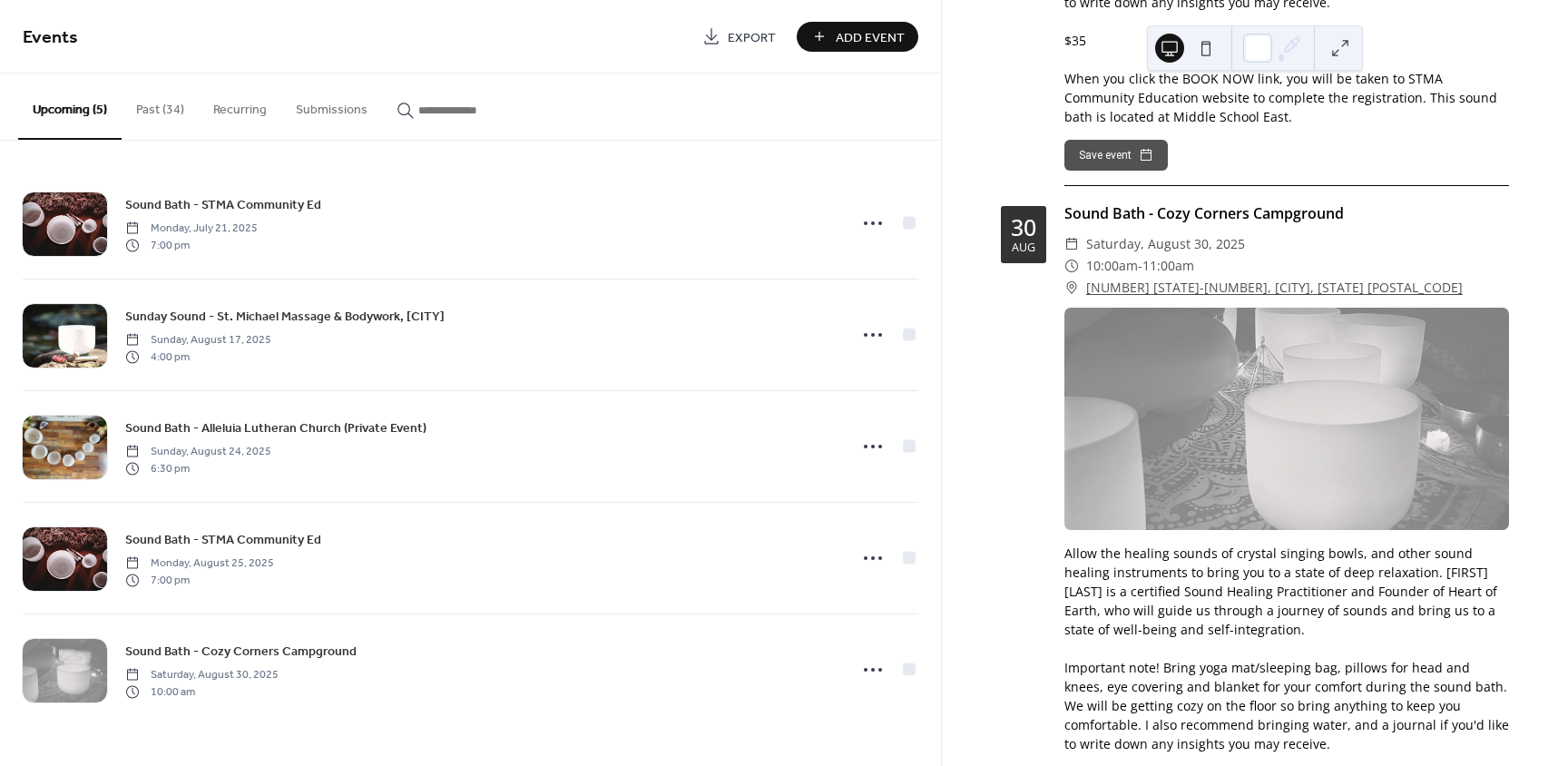 click on "21 Jul Sound Bath - STMA Community Ed ​ Monday, July 21, 2025 ​ 7:00pm - 8:15pm ​ 101 Central Ave W St. Michael, MN 55376 ​ BOOK NOW Allow the healing sounds of crystal singing bowls, and other sound healing instruments to bring you to a state of deep relaxation. Ranee Biernat is a certified Sound Healing Practitioner and Founder of Heart of Earth, who will guide us through a journey of sounds and bring us to a state of well-being and self-integration.   Important note! Bring yoga mat/sleeping bag, pillows for head and knees, eye covering and blanket for your comfort during the sound bath.  We will be getting cozy on the floor so bring anything to keep you comfortable. I also recommend bringing water, and a journal if you'd like to write down any insights you may receive.   $35 When you click the BOOK NOW link, you will be taken to STMA Community Education website to complete the registration.  This sound bath is located at Middle School East. Save event 17 Aug ​ Sunday, August 17, 2025 ​ 4:00pm -" at bounding box center [1255, -922] 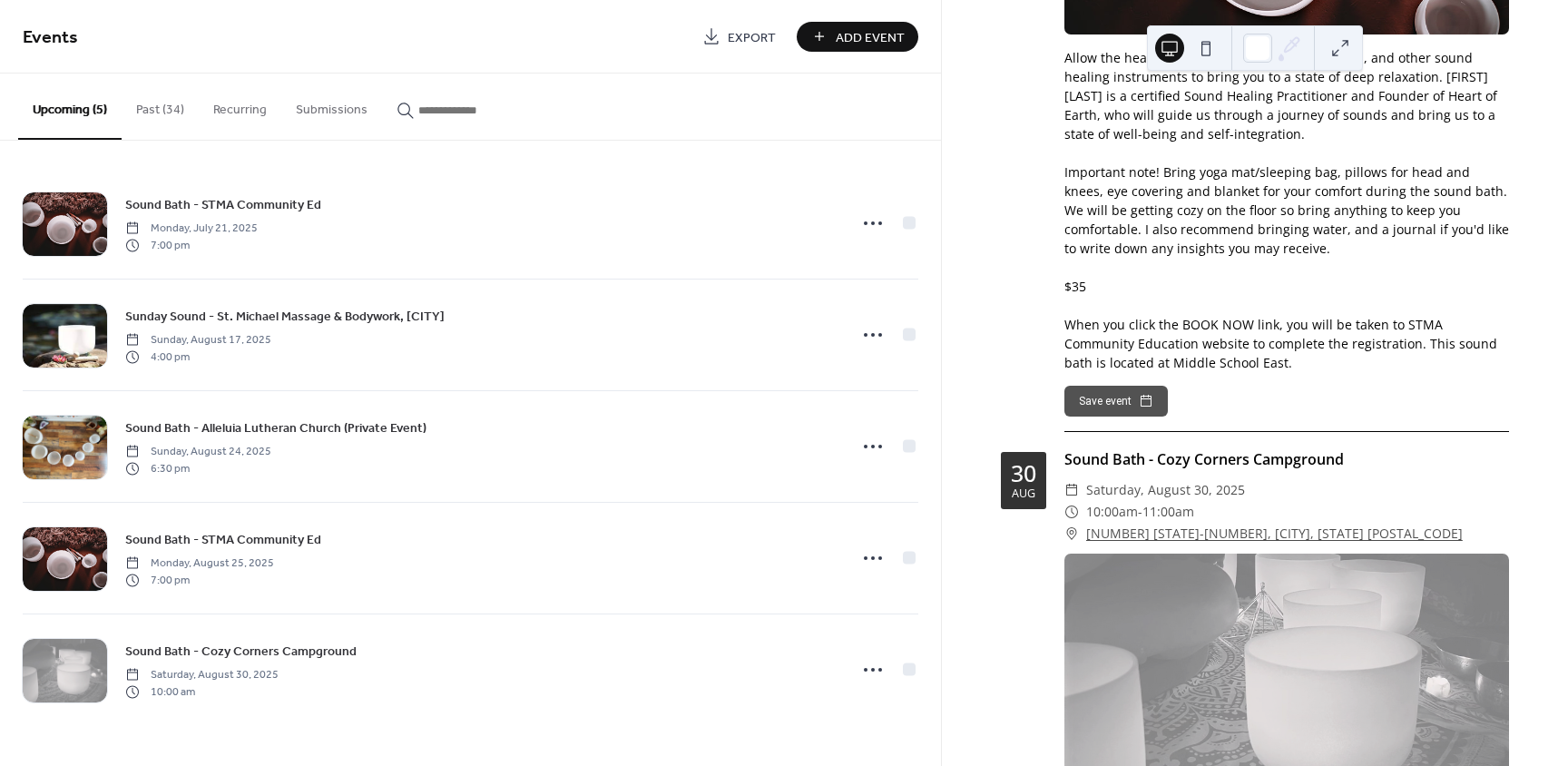 scroll, scrollTop: 2636, scrollLeft: 0, axis: vertical 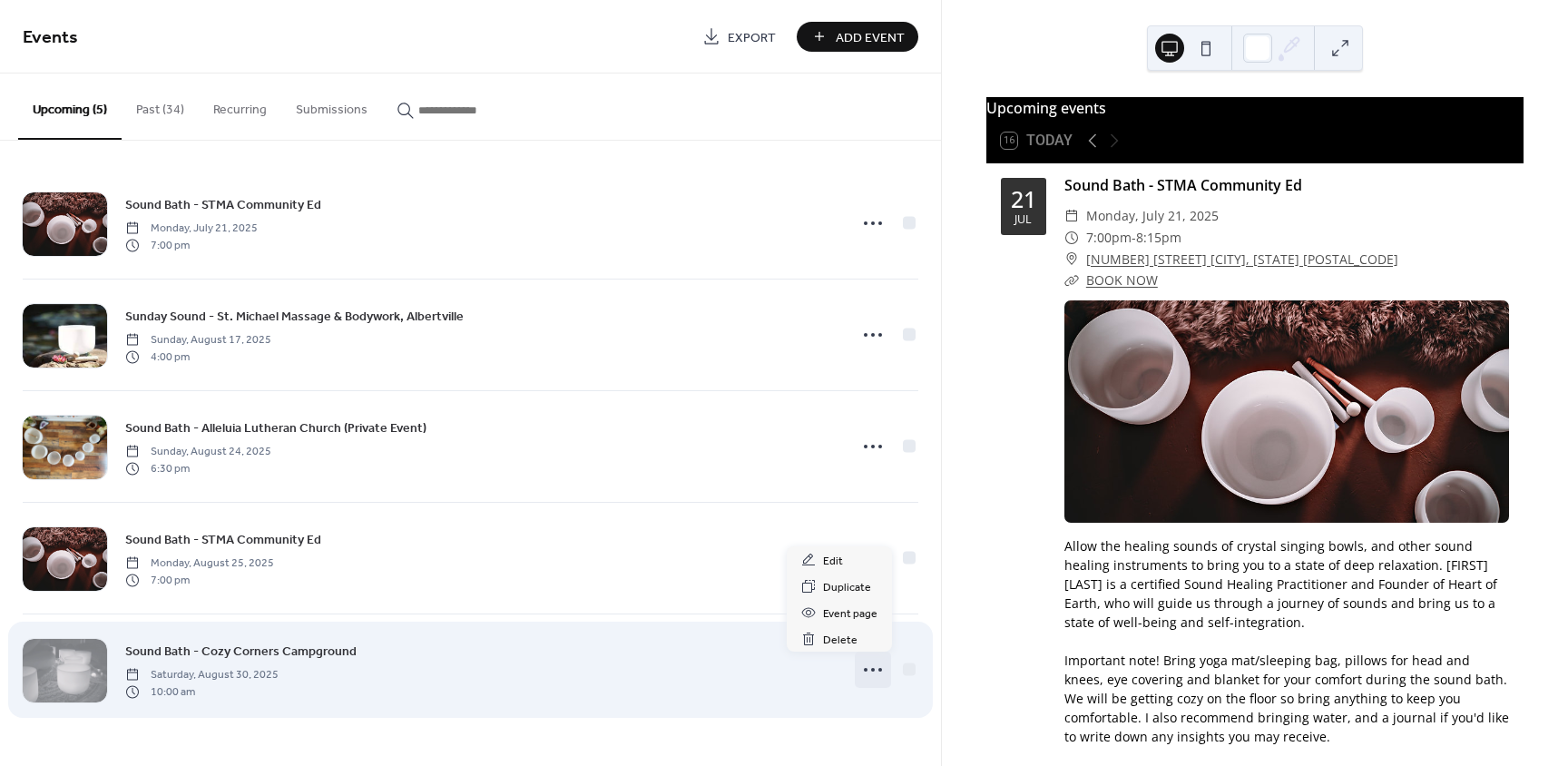 click 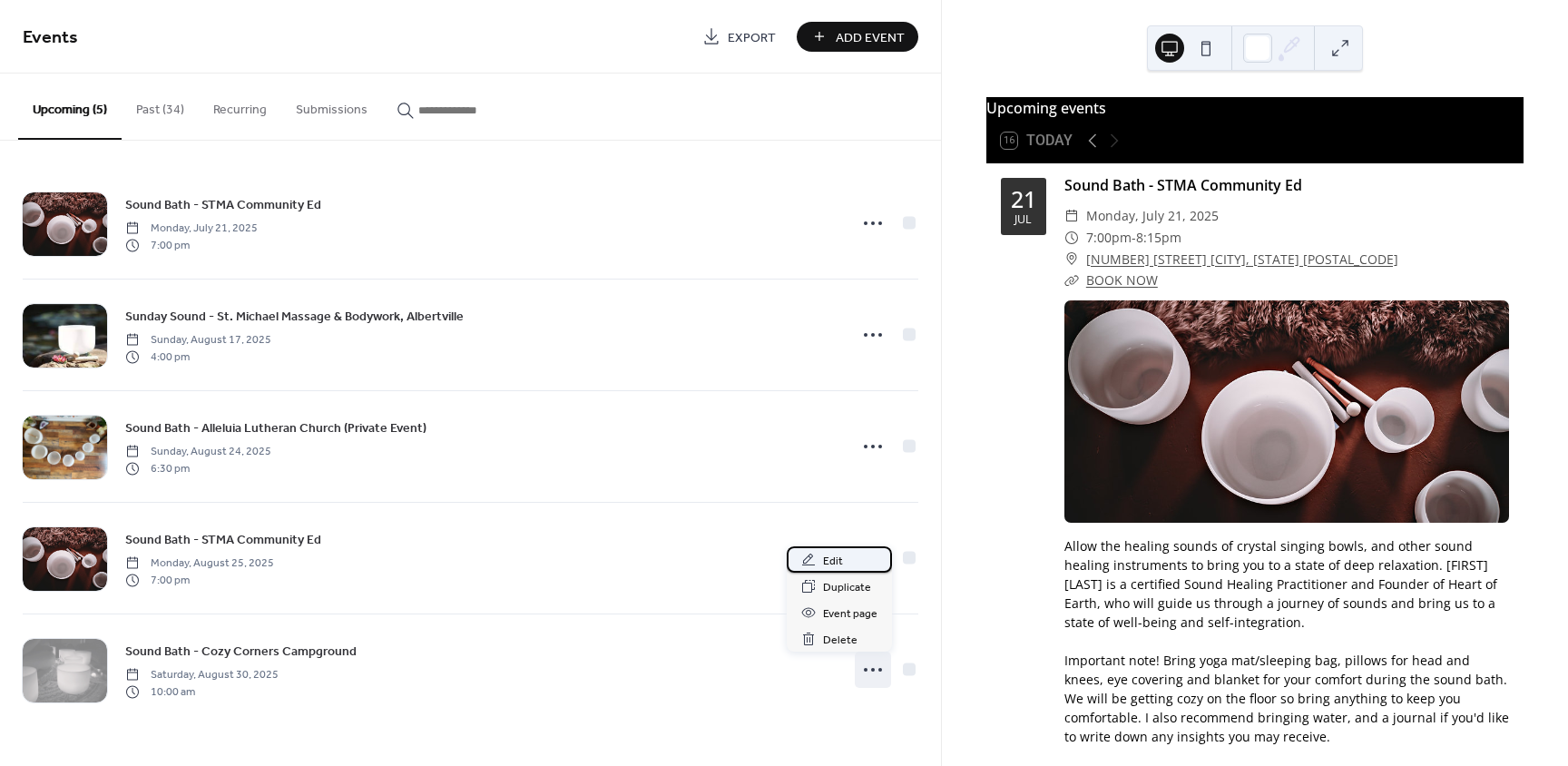 click on "Edit" at bounding box center (839, 559) 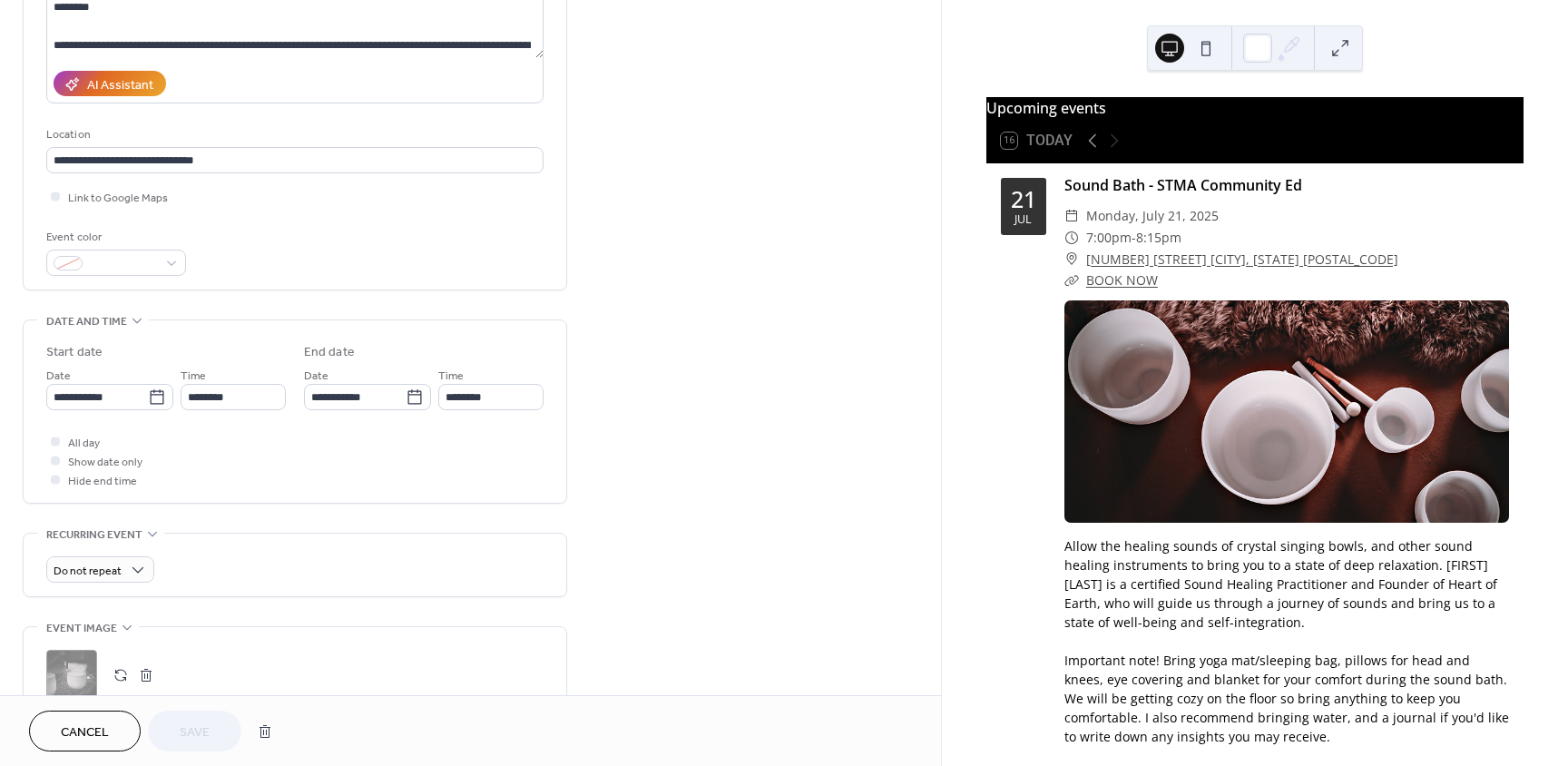 scroll, scrollTop: 272, scrollLeft: 0, axis: vertical 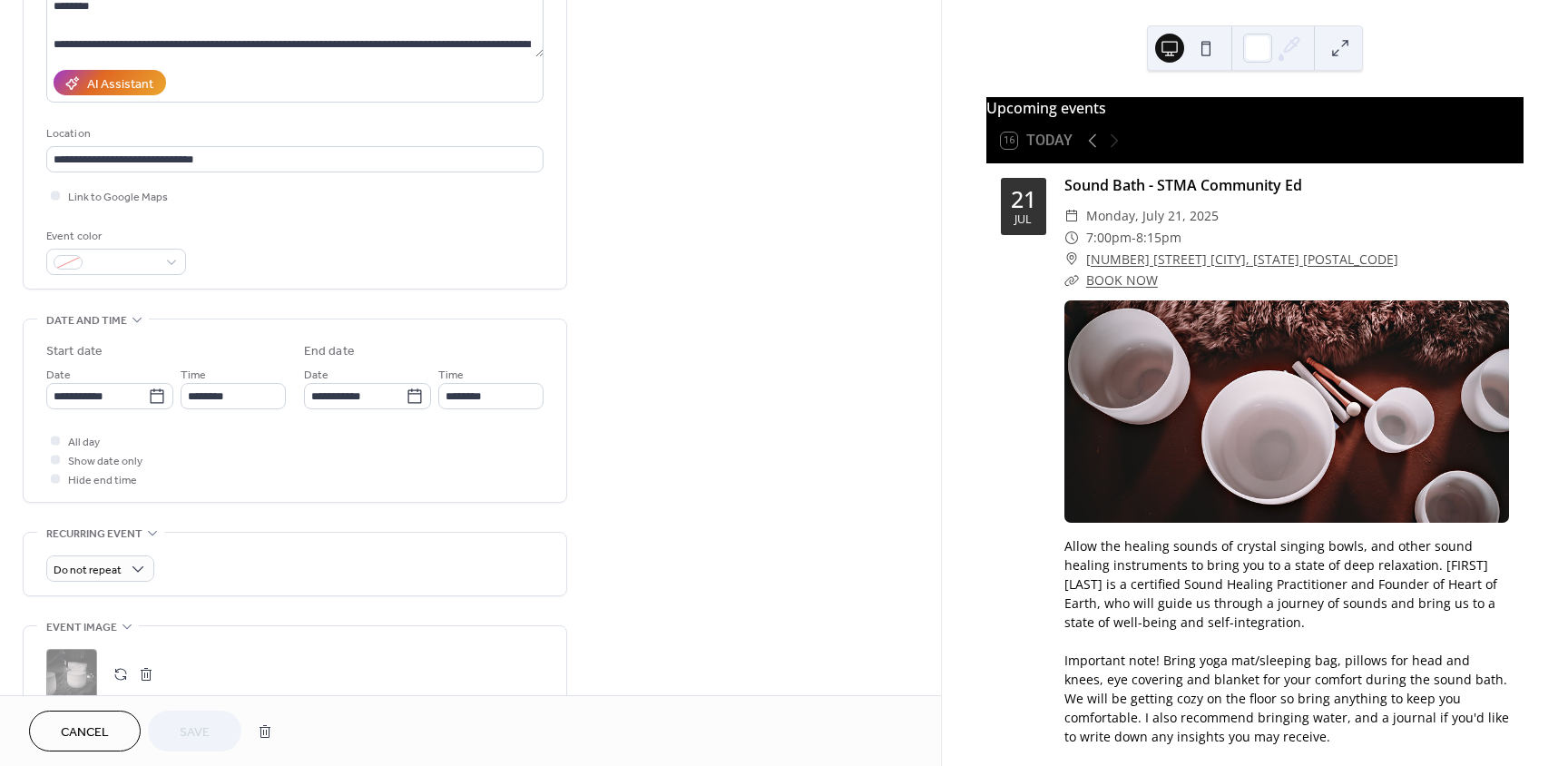 click at bounding box center [121, 674] 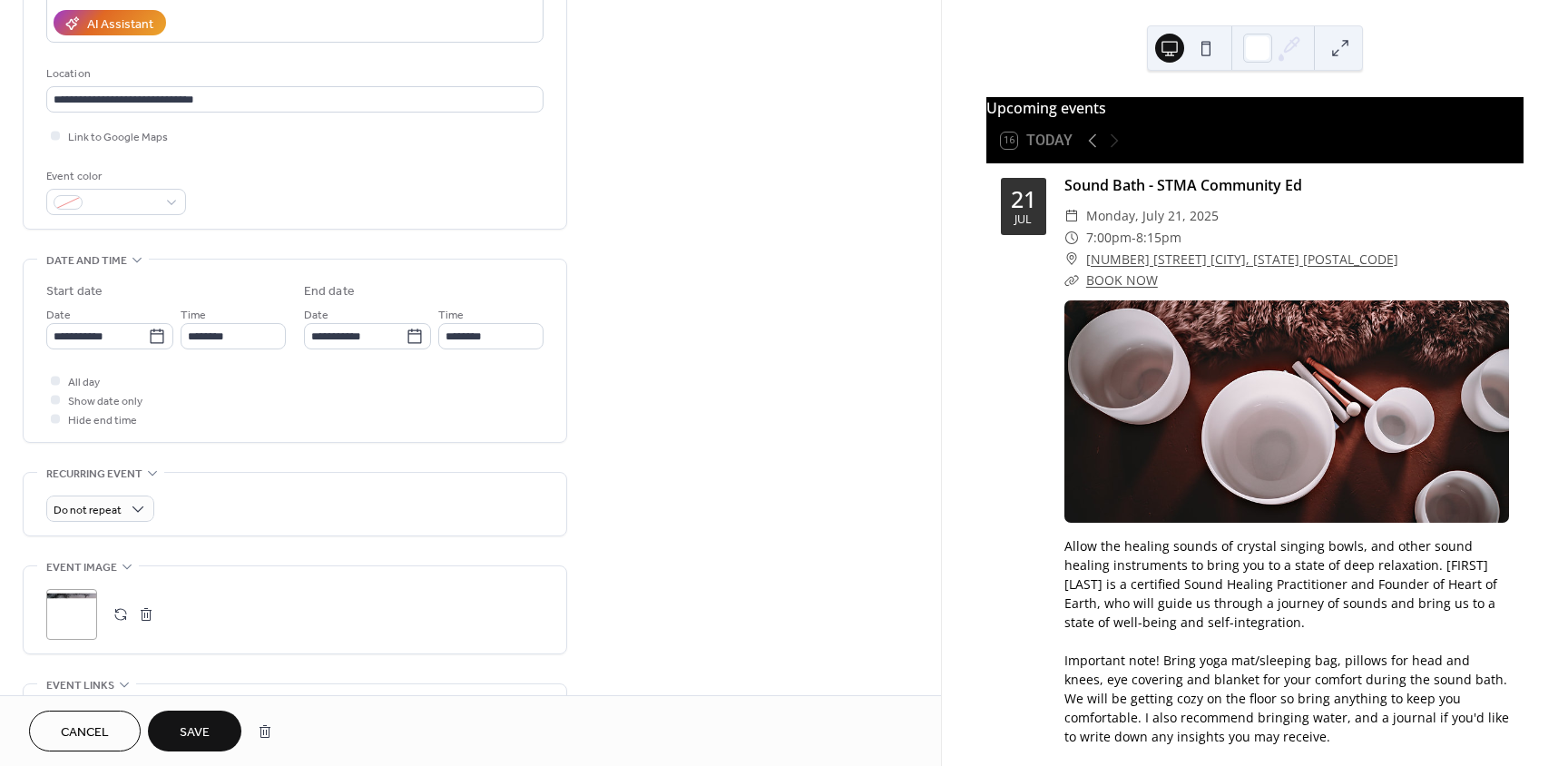 scroll, scrollTop: 545, scrollLeft: 0, axis: vertical 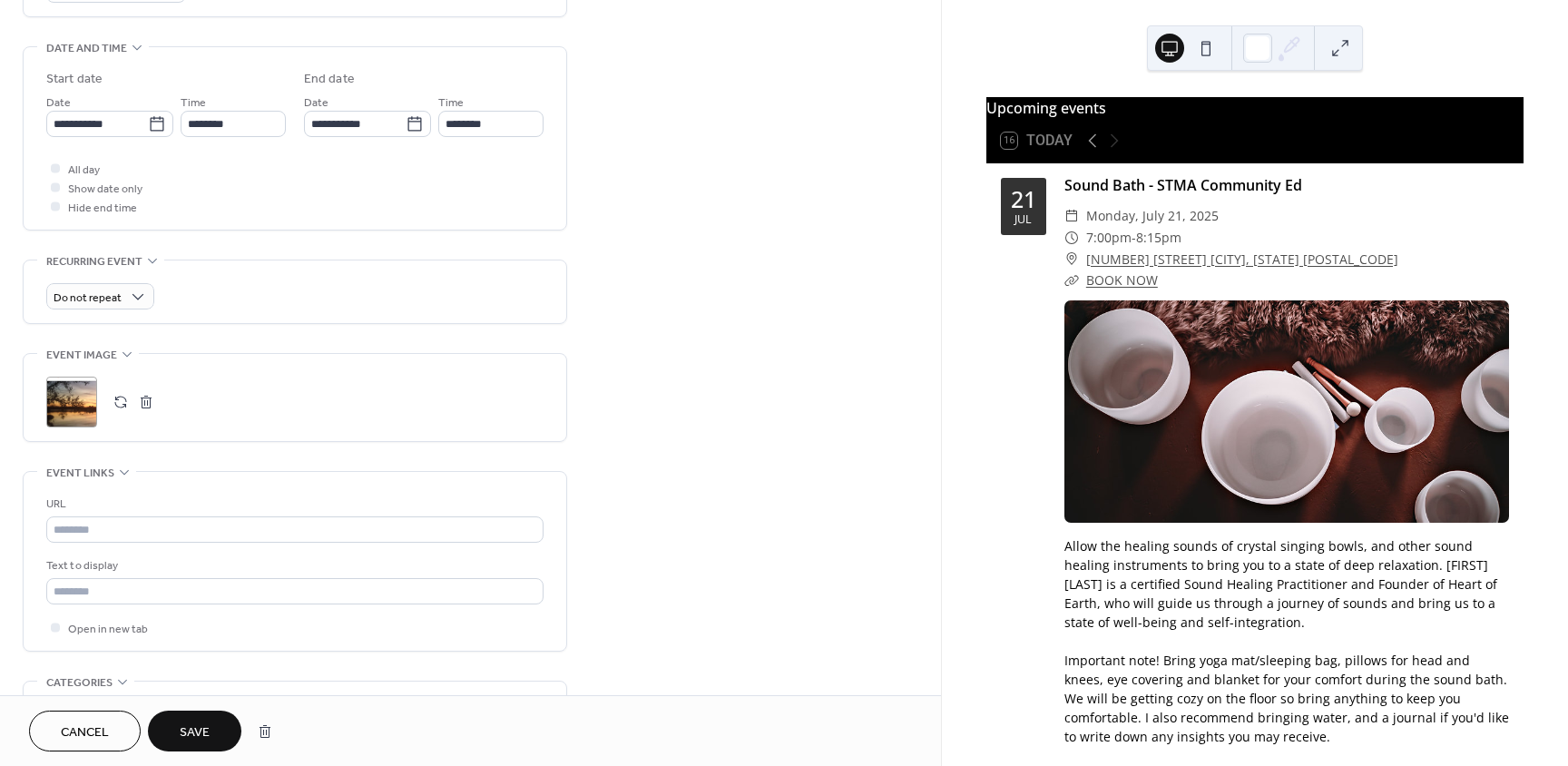 click on "Save" at bounding box center [194, 732] 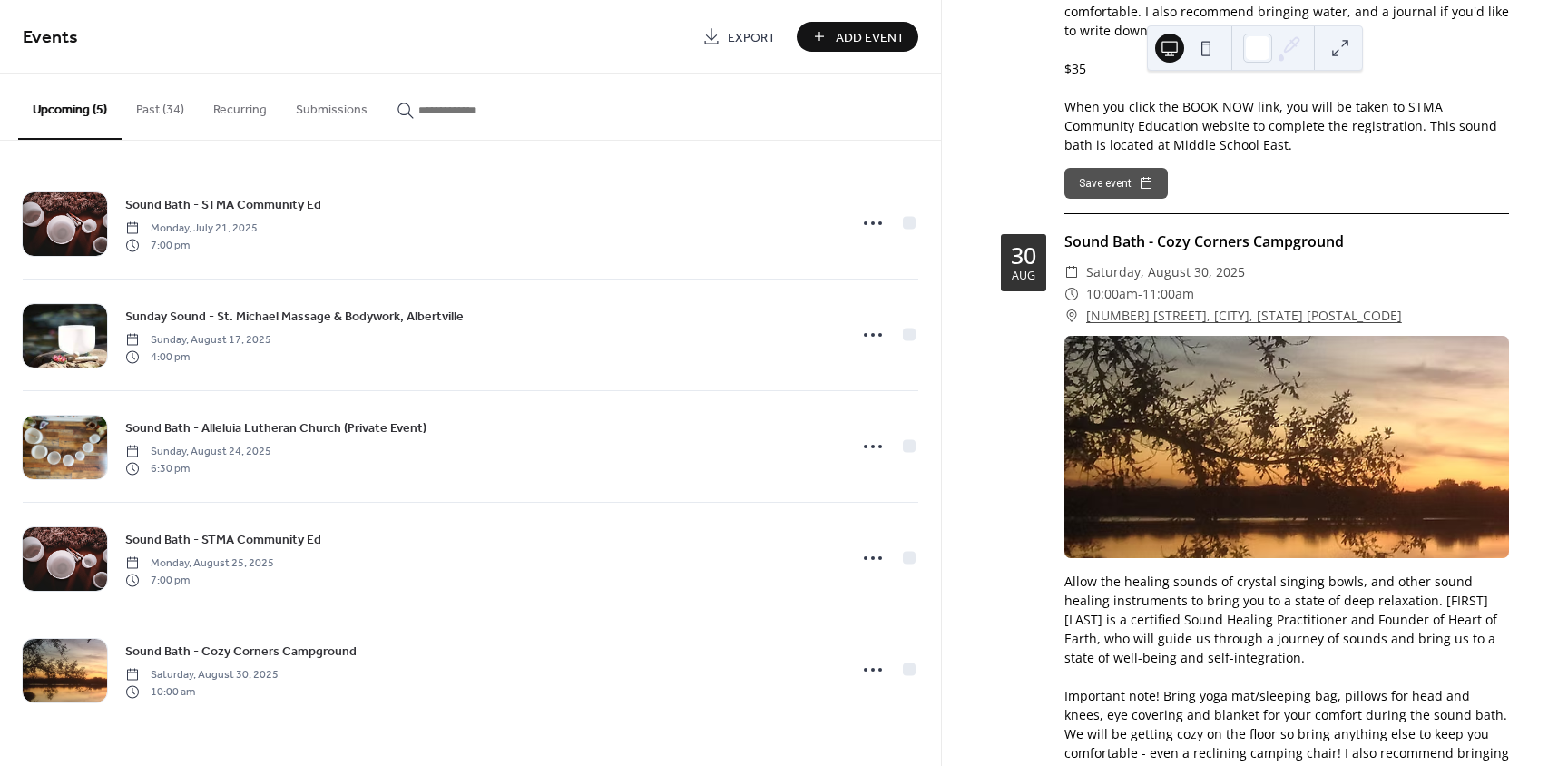 scroll, scrollTop: 2904, scrollLeft: 0, axis: vertical 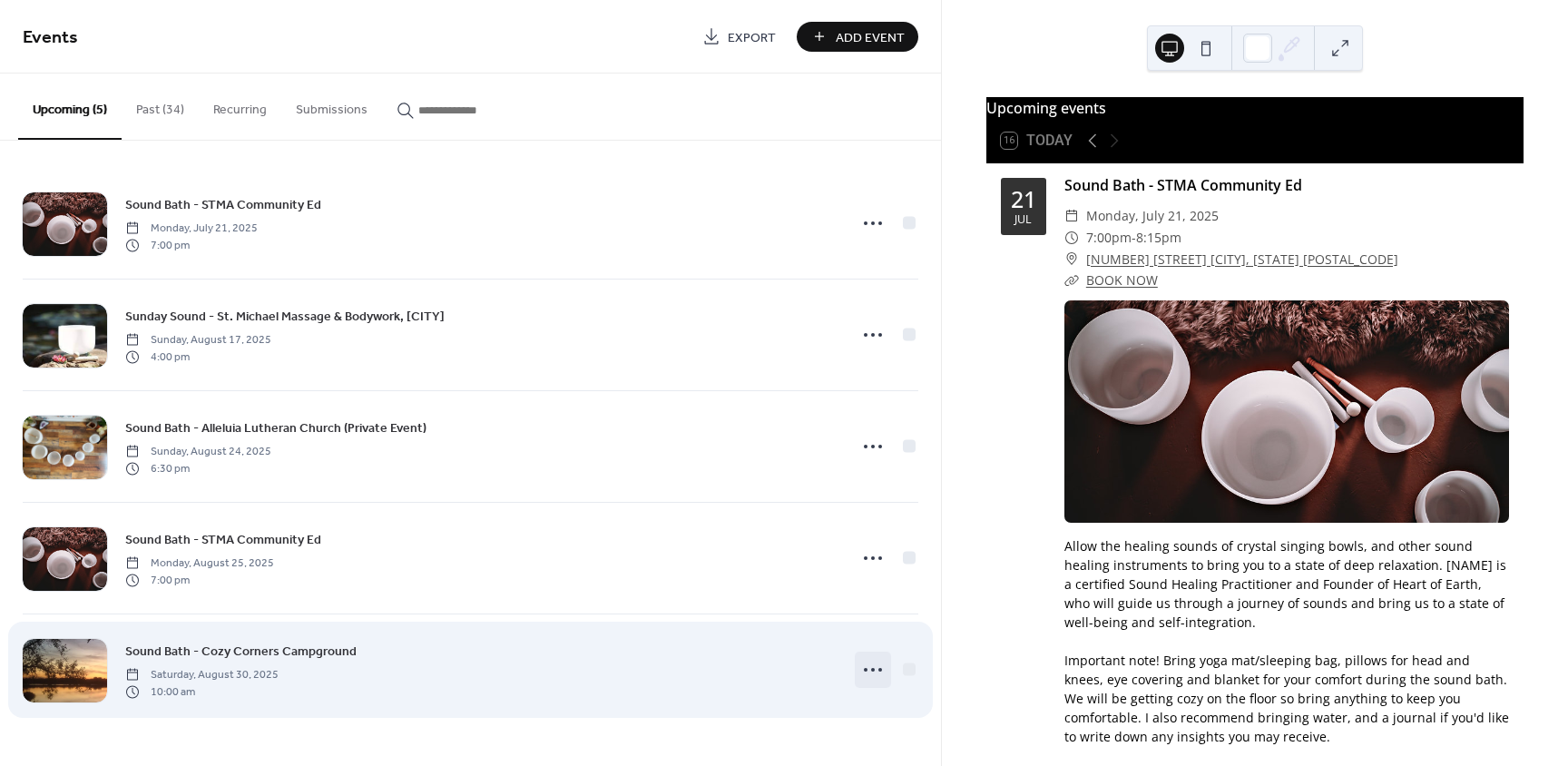 click 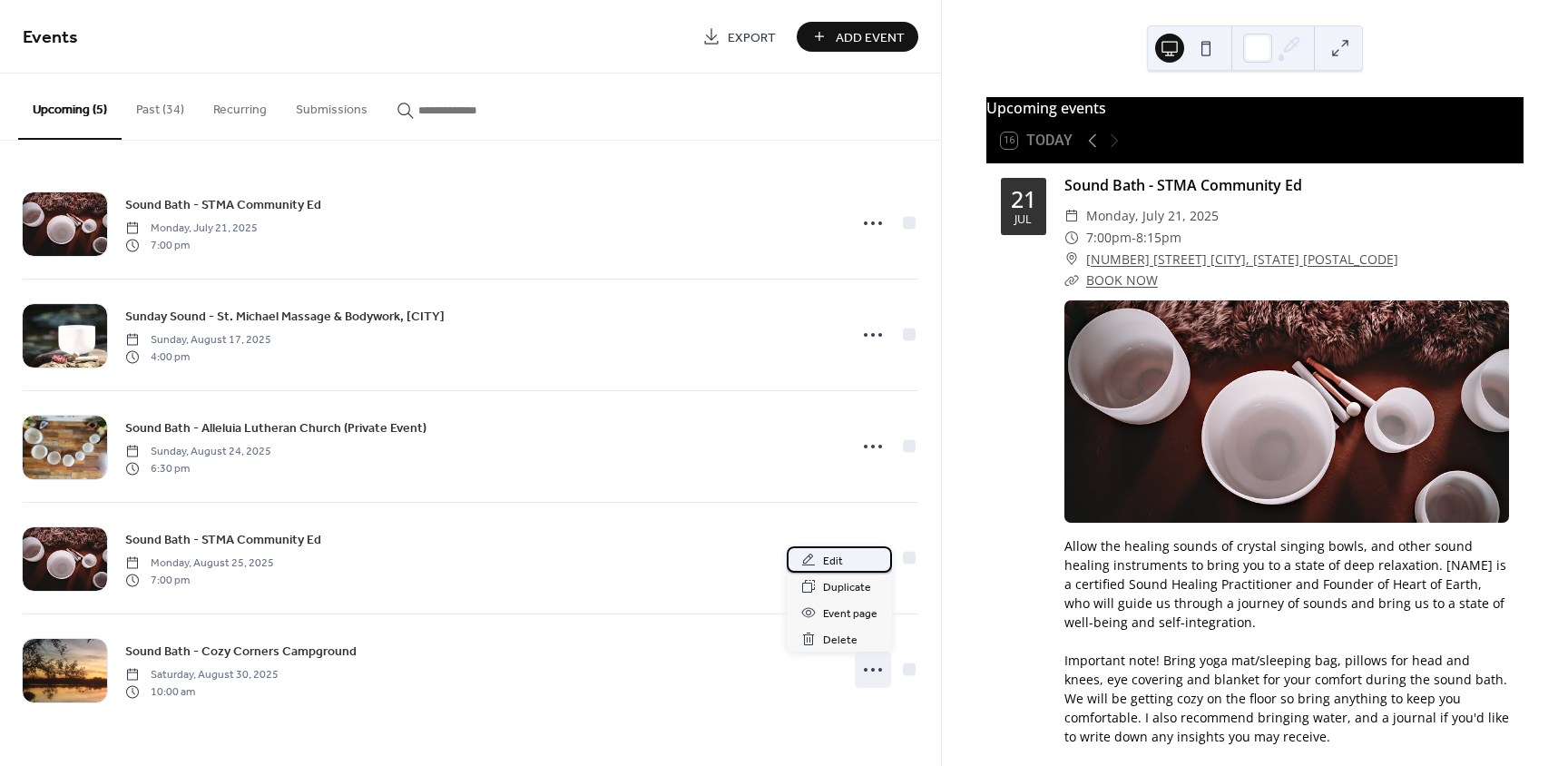 click on "Edit" at bounding box center [833, 561] 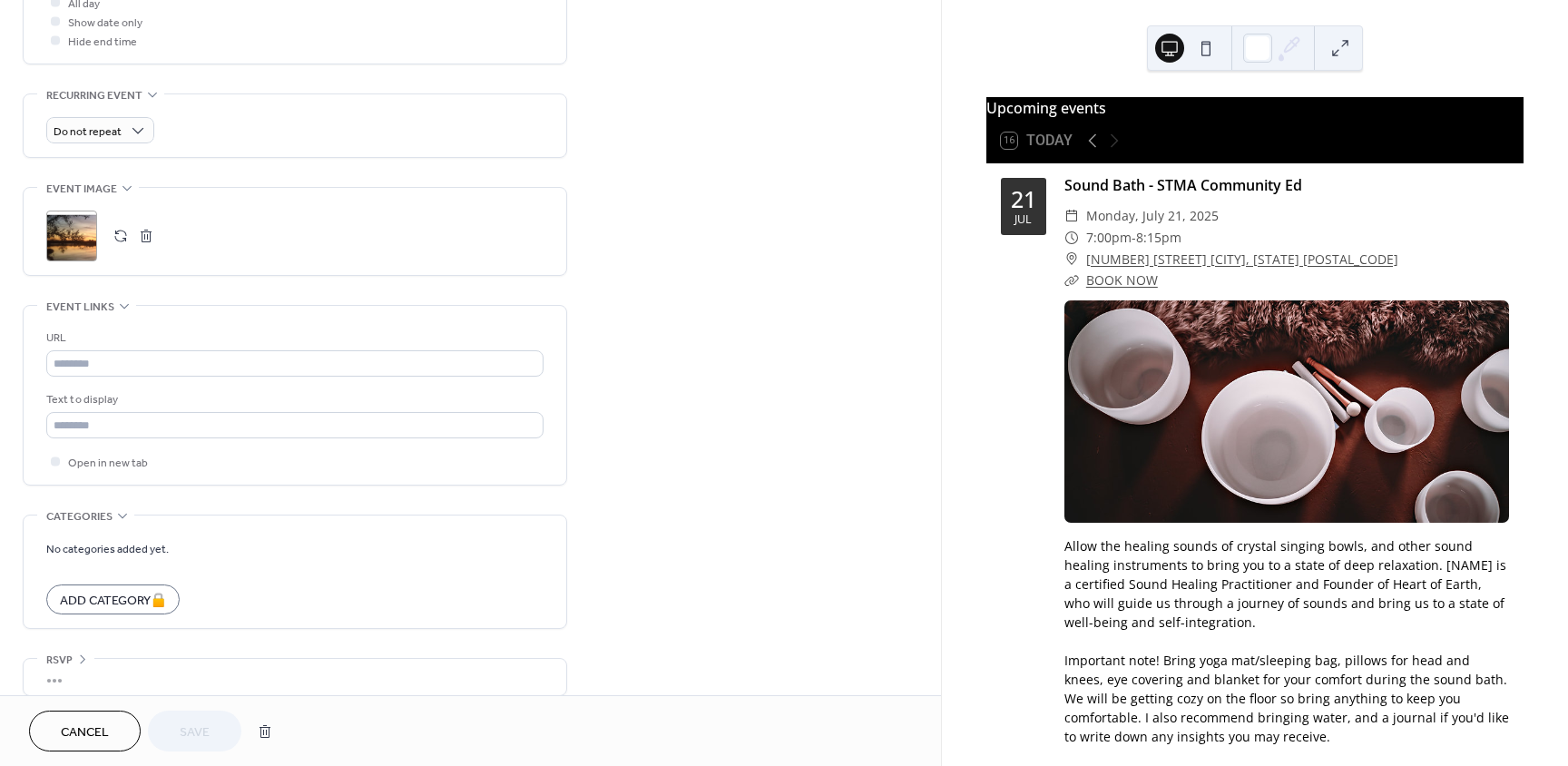 scroll, scrollTop: 726, scrollLeft: 0, axis: vertical 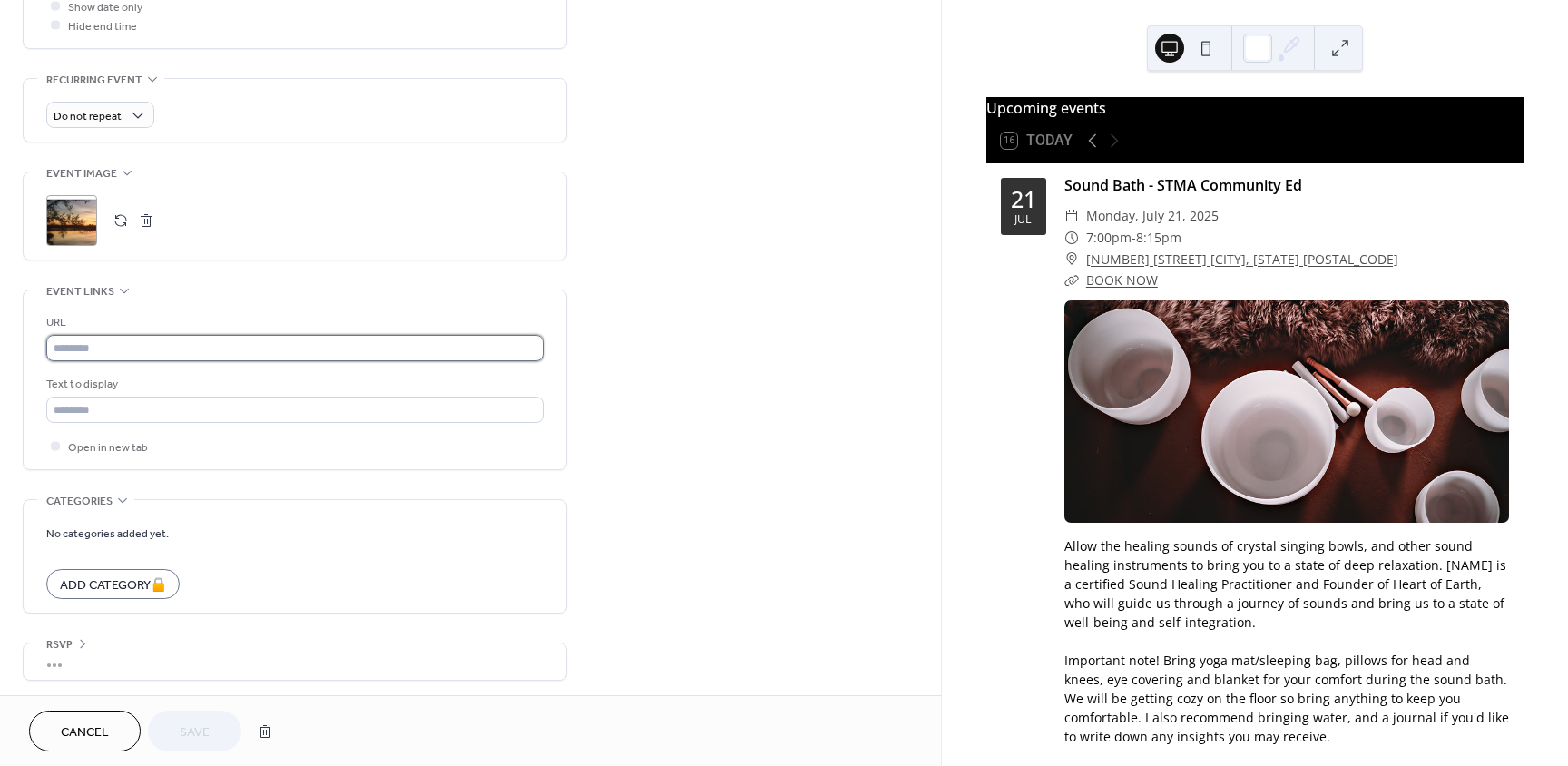 click at bounding box center [295, 348] 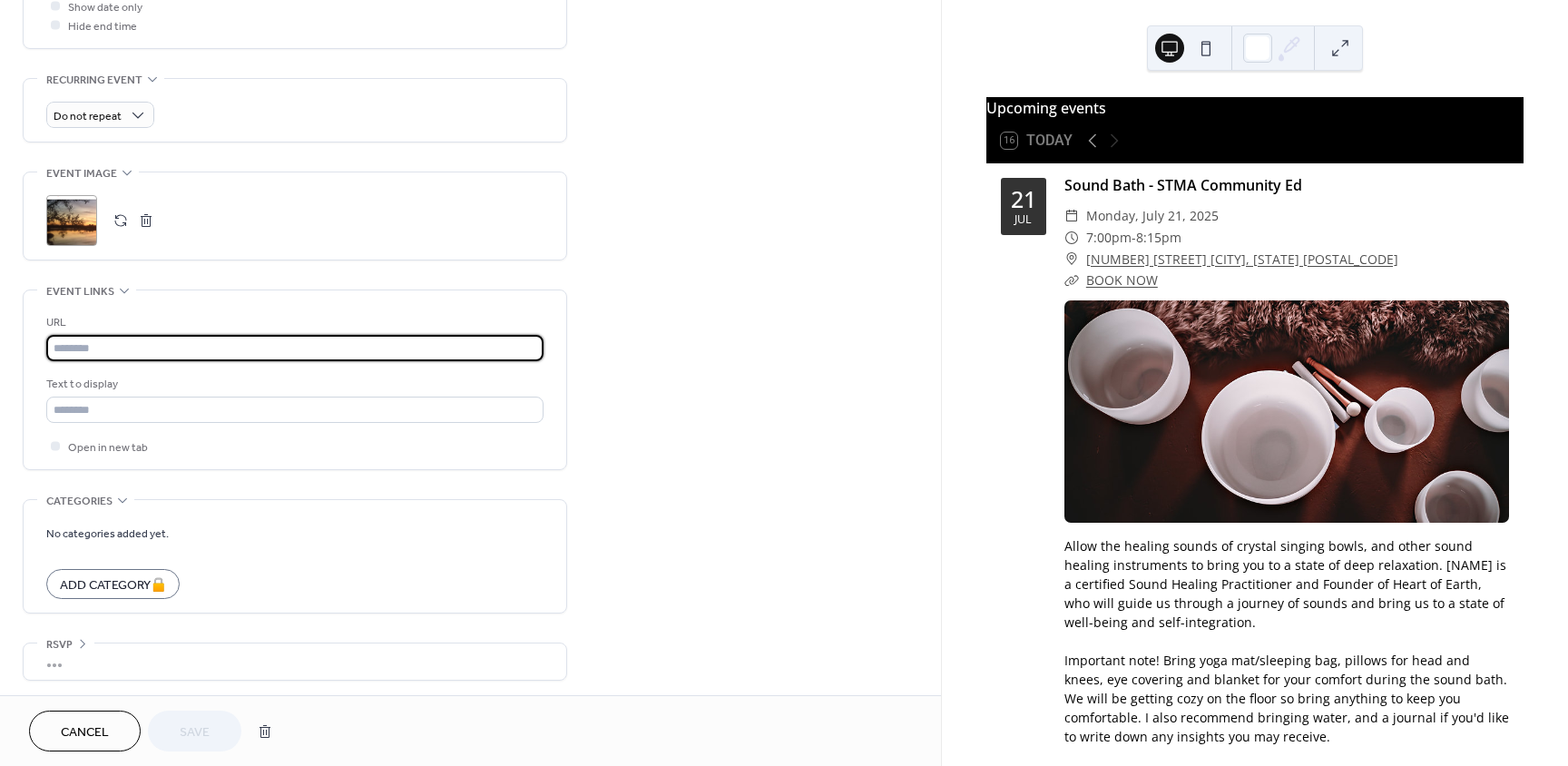 paste on "**********" 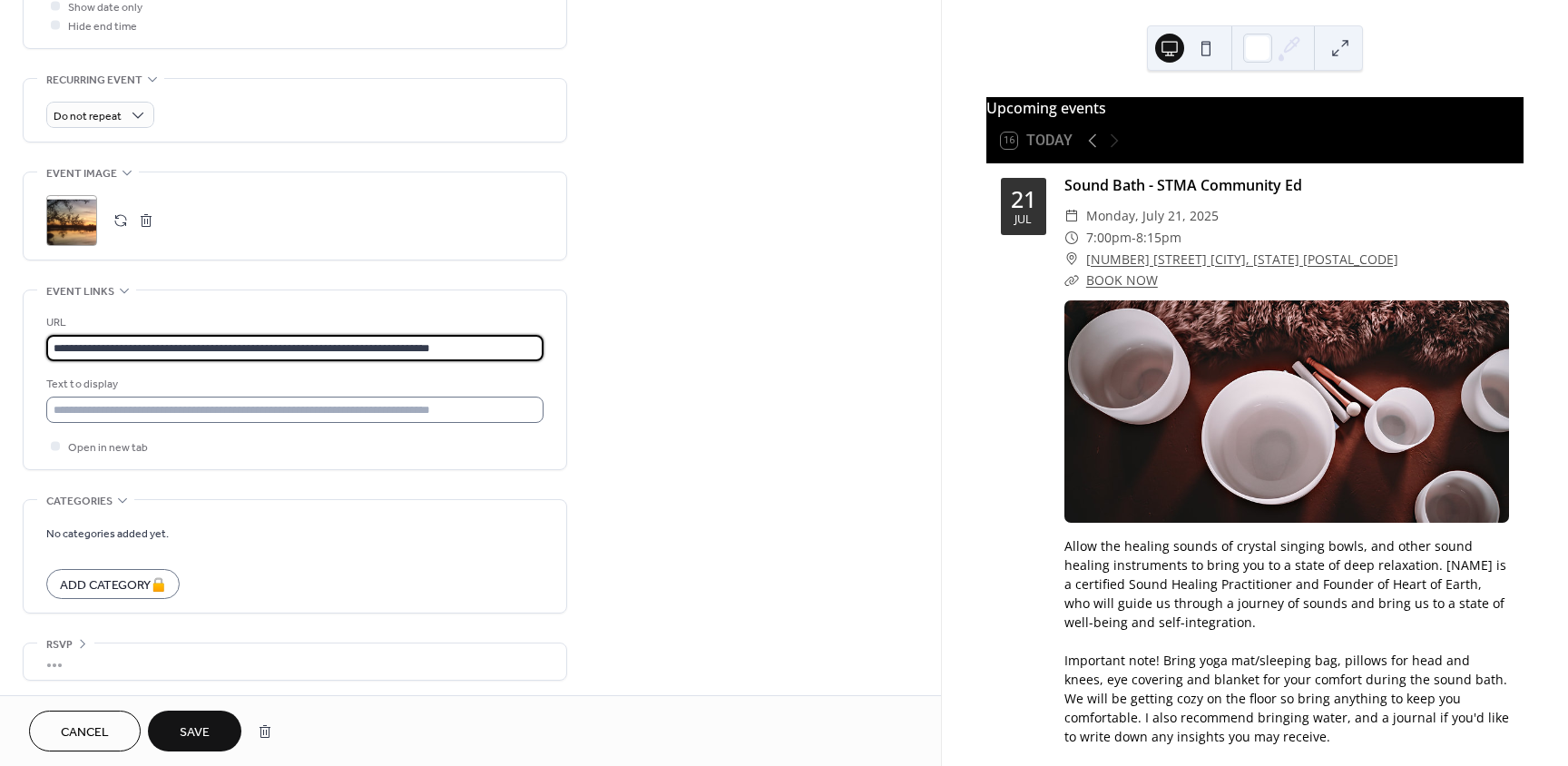 type on "**********" 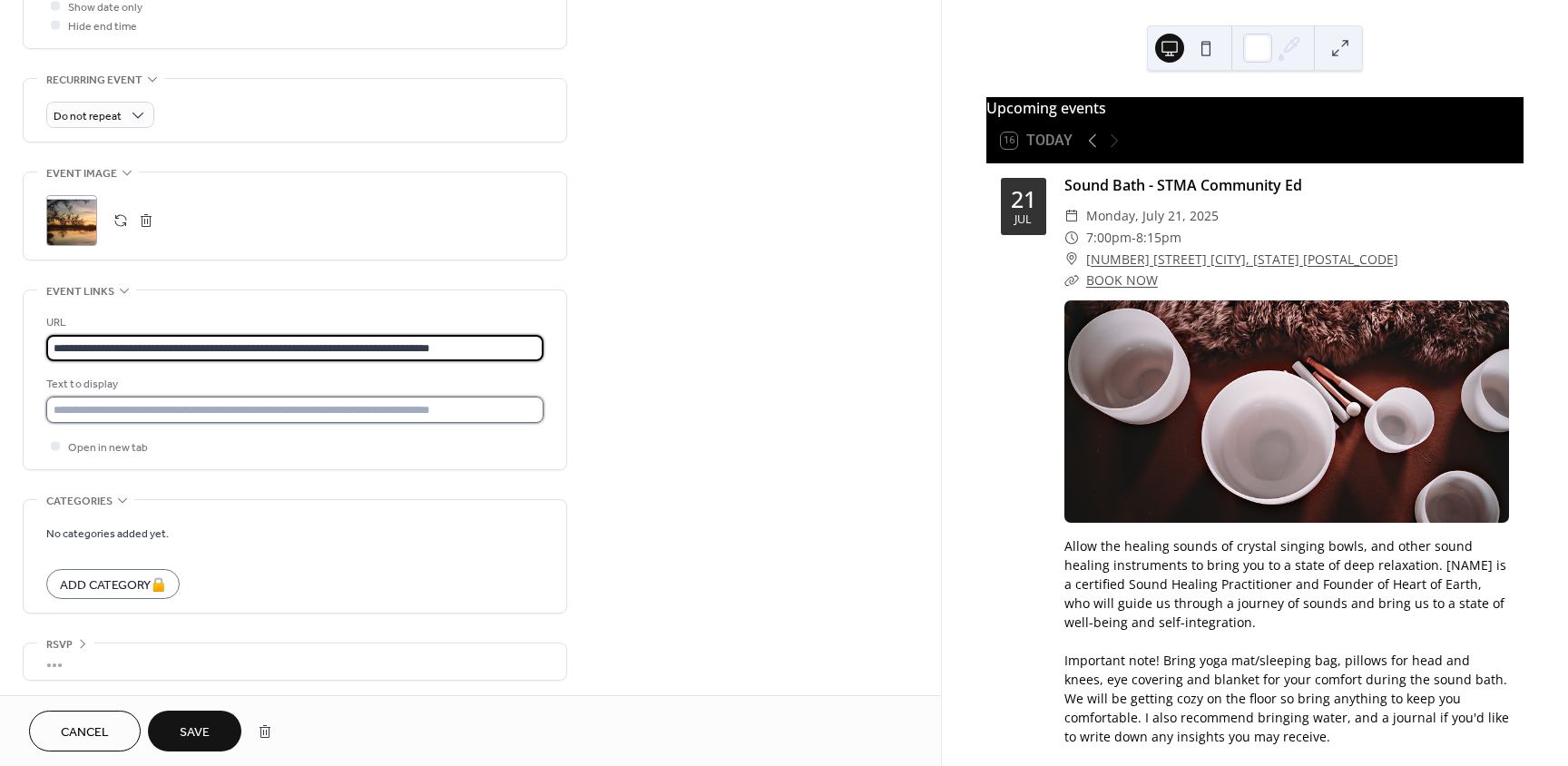 click at bounding box center [295, 409] 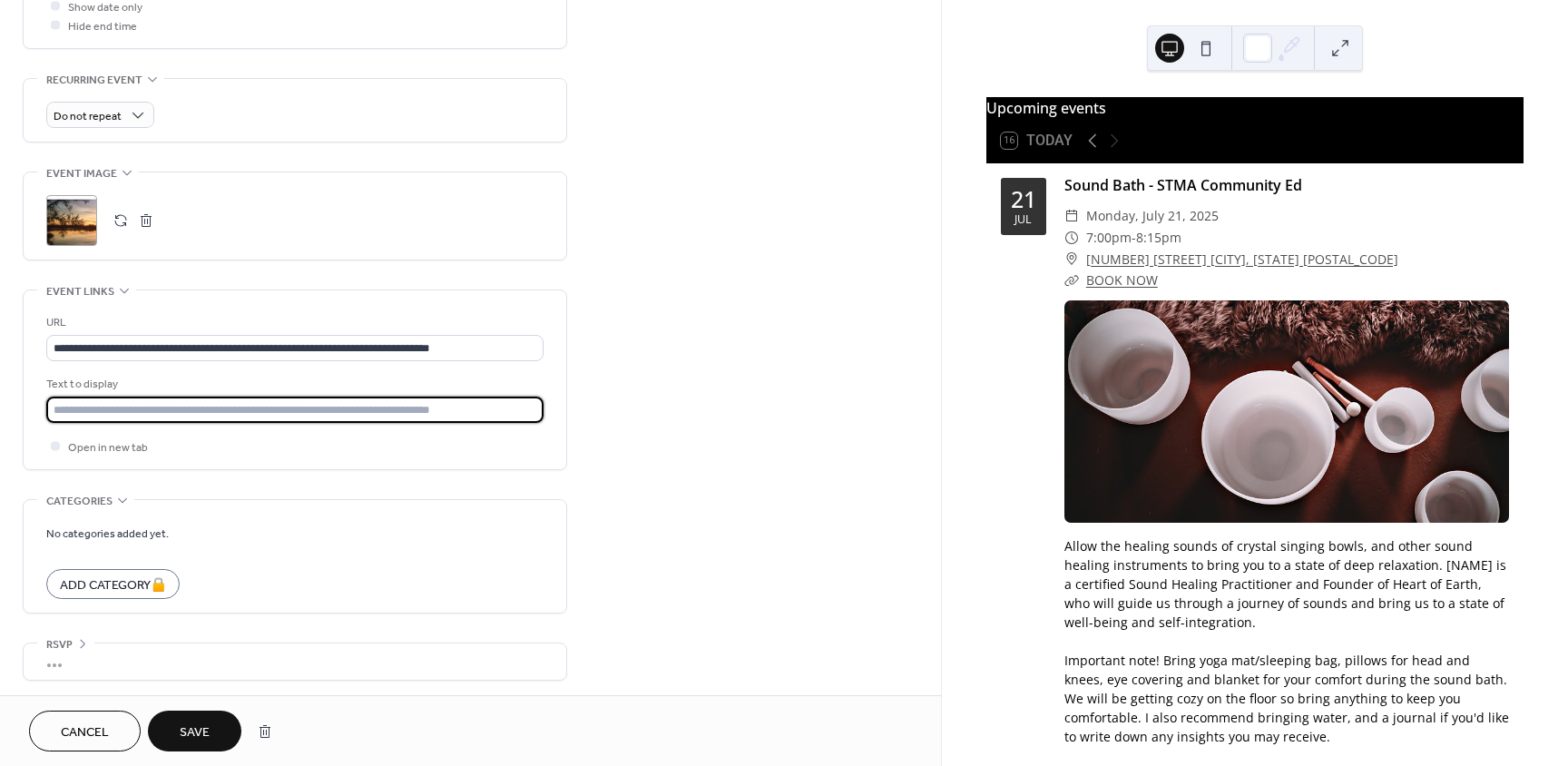 type on "********" 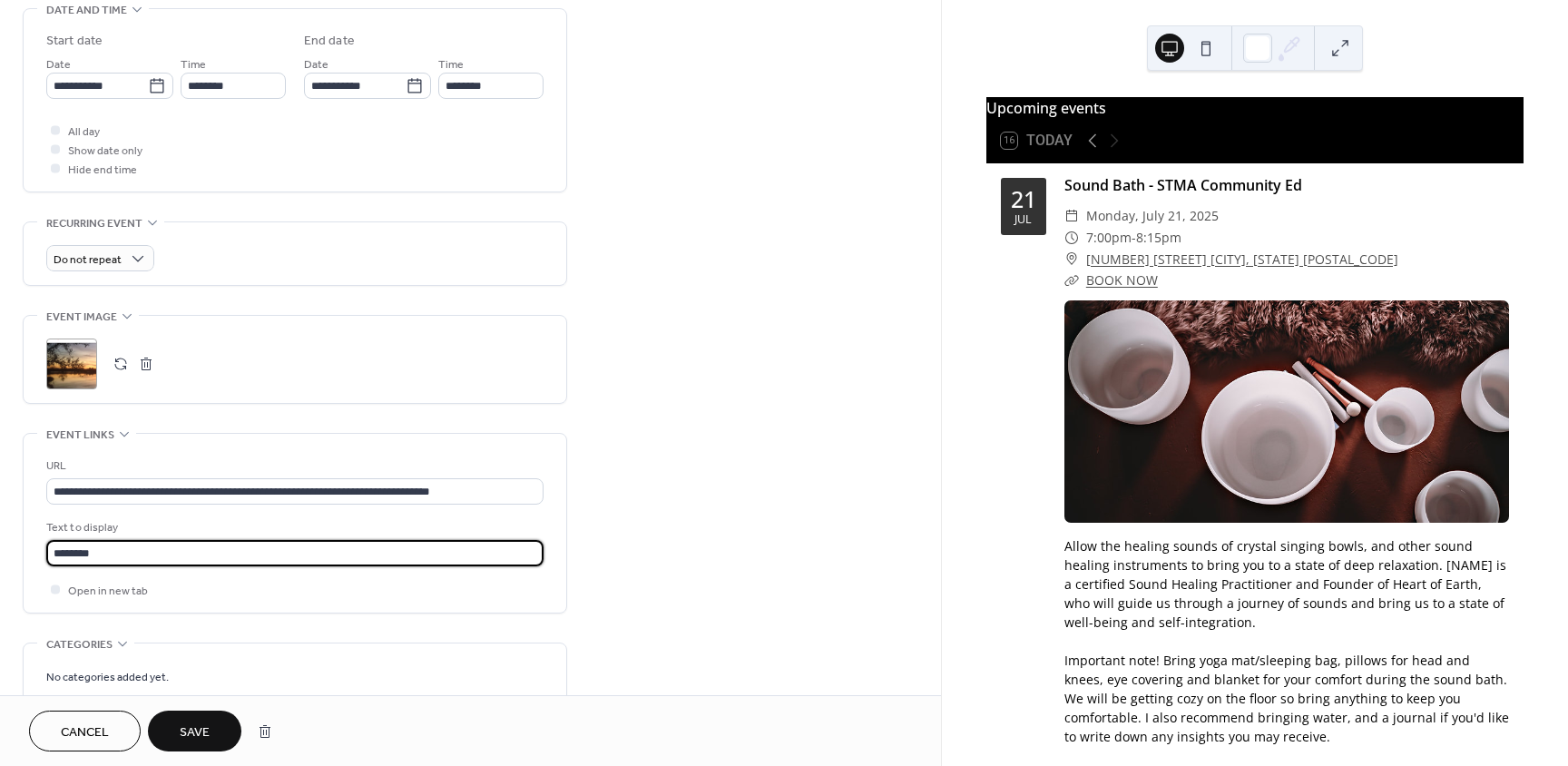 scroll, scrollTop: 545, scrollLeft: 0, axis: vertical 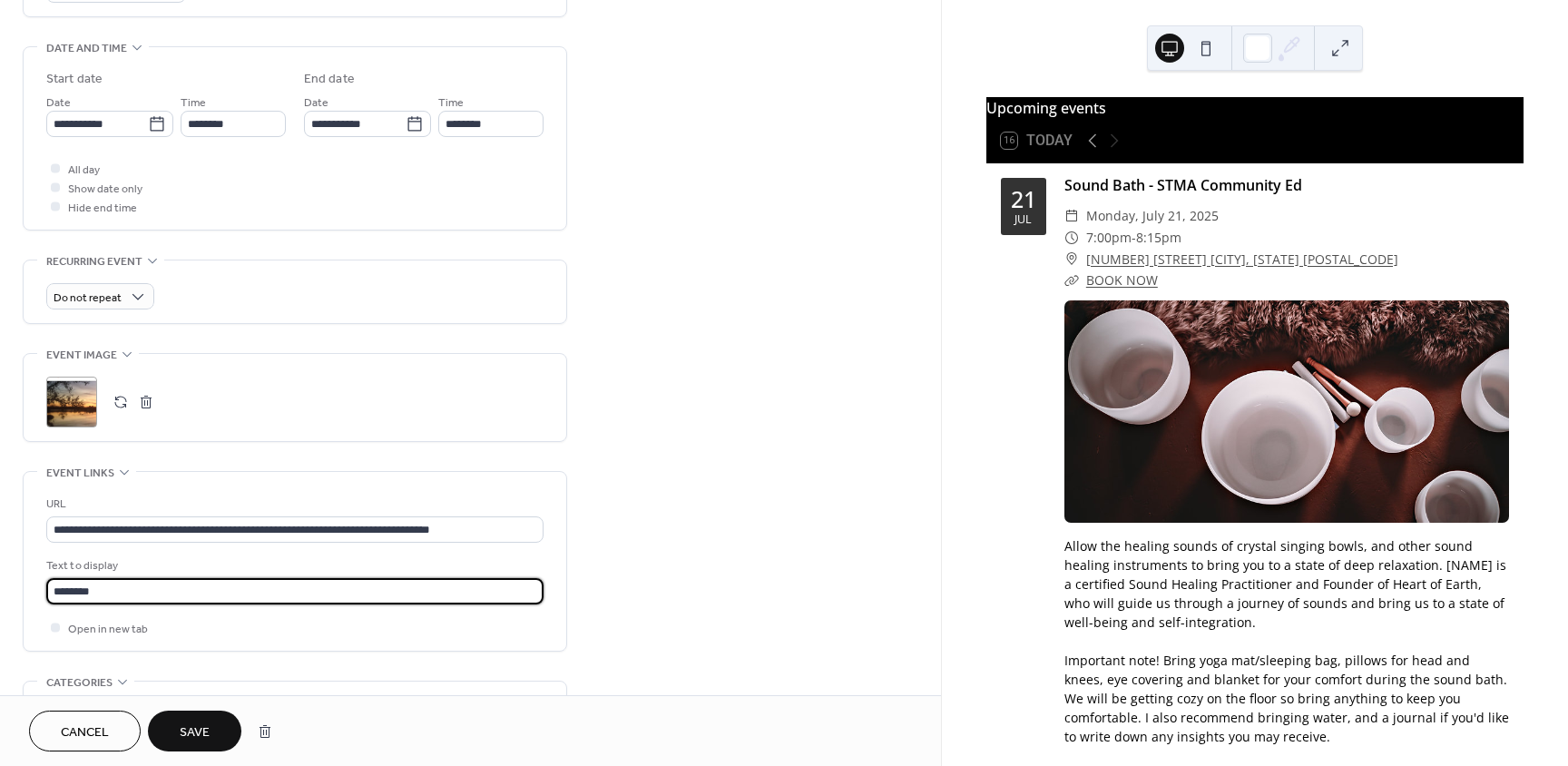 click on "Save" at bounding box center (194, 732) 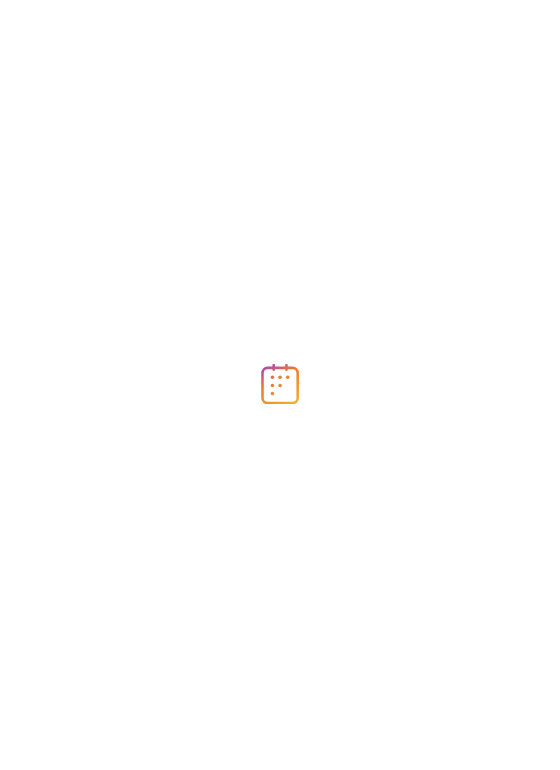scroll, scrollTop: 0, scrollLeft: 0, axis: both 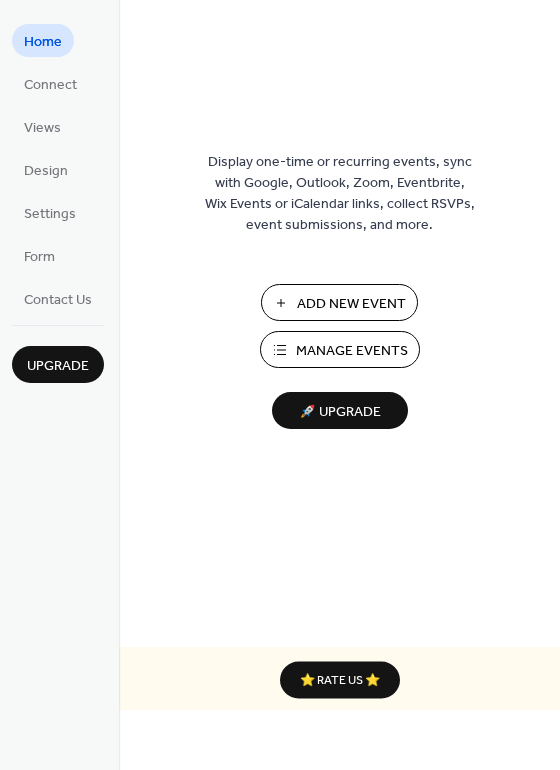 click on "Manage Events" at bounding box center [352, 351] 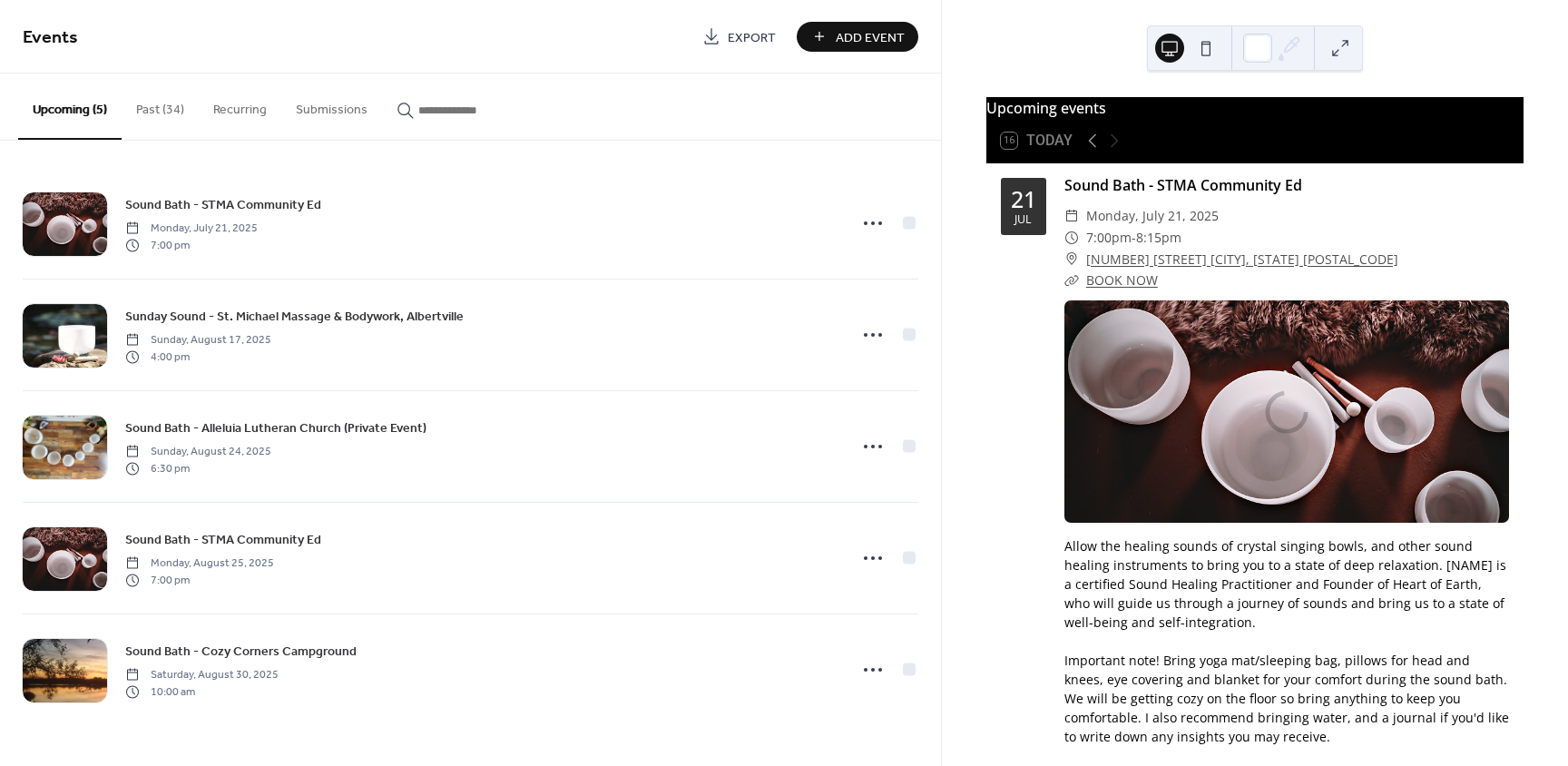 scroll, scrollTop: 0, scrollLeft: 0, axis: both 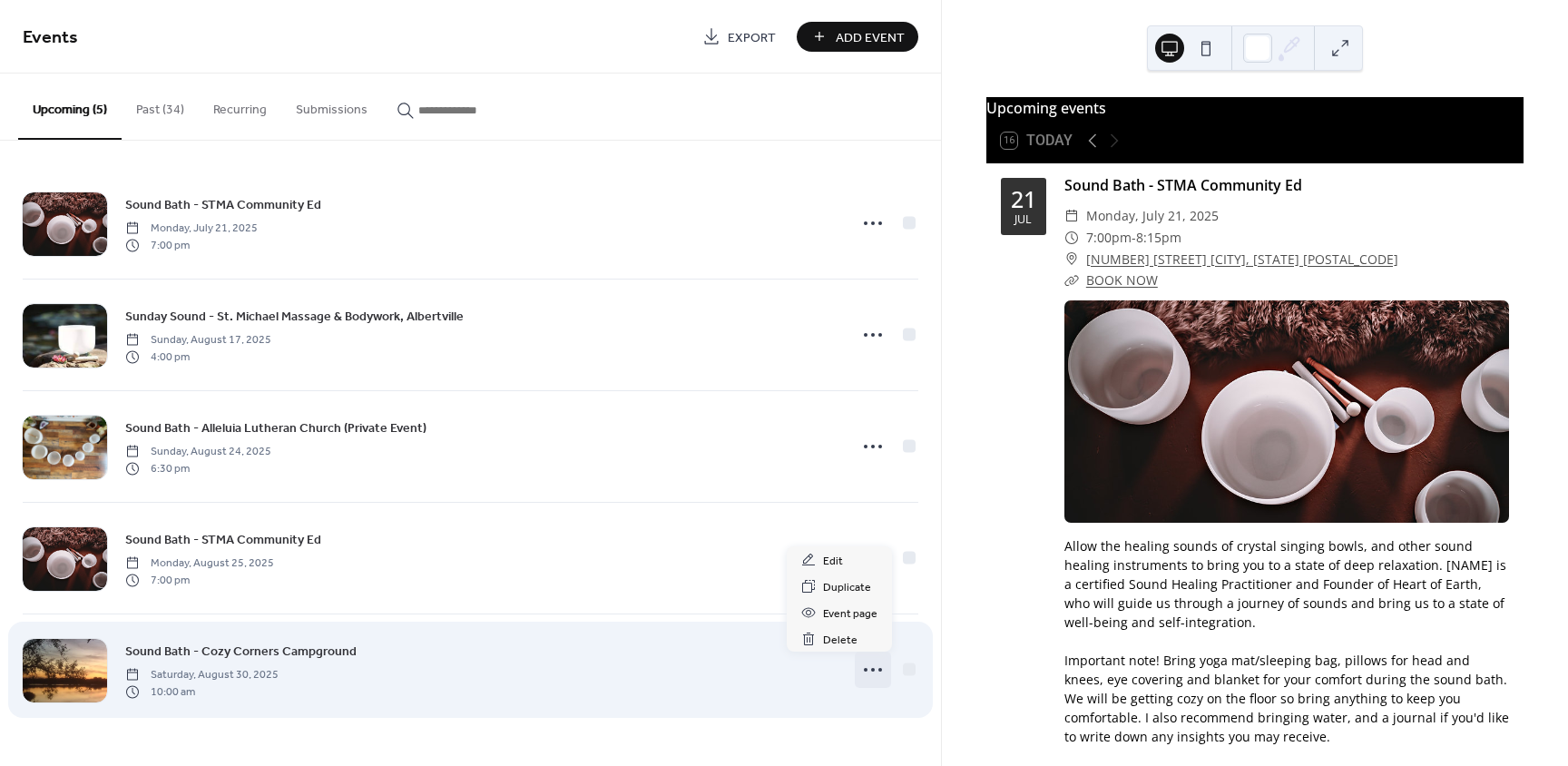 click 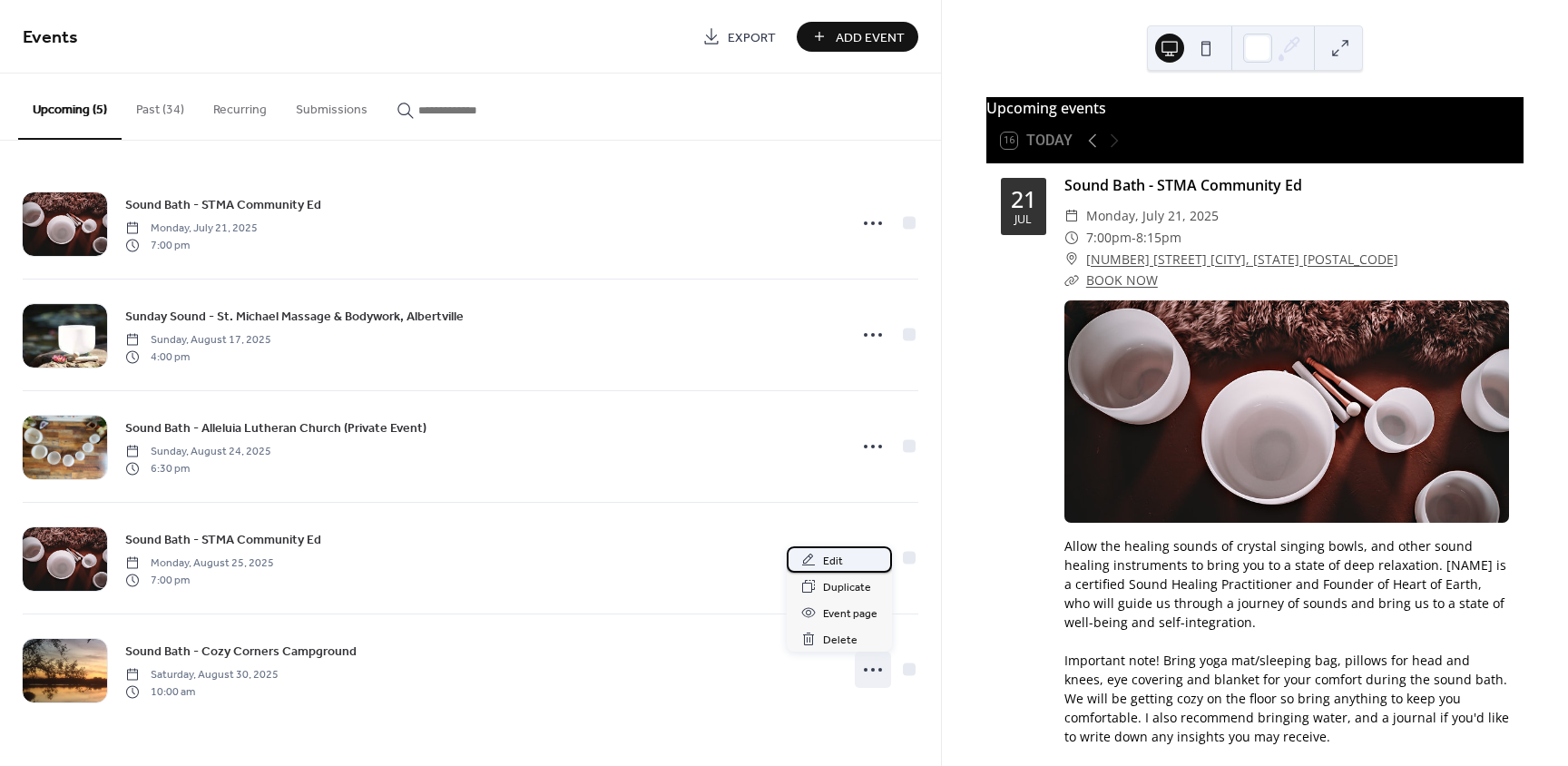 click on "Edit" at bounding box center (833, 561) 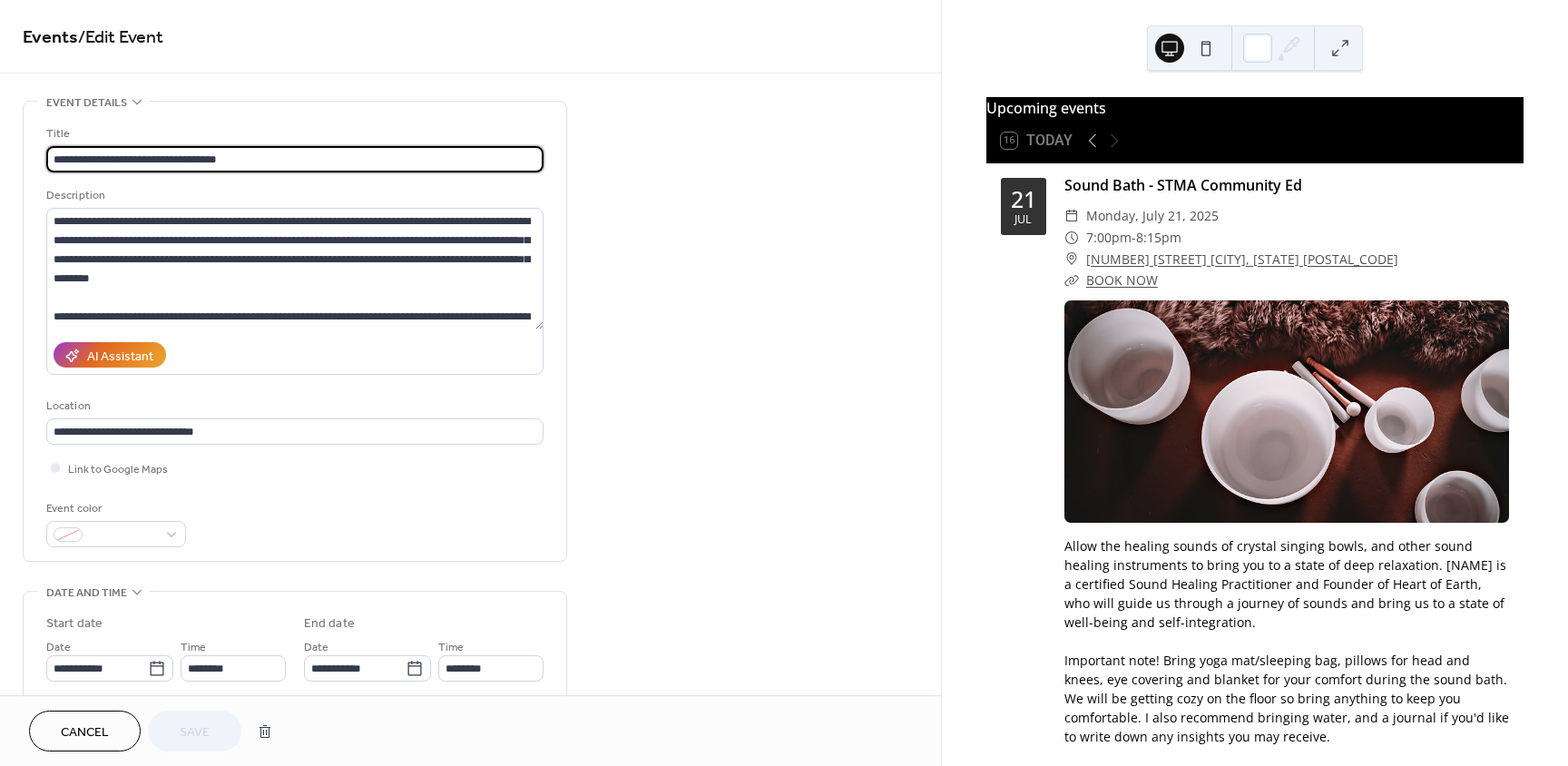 drag, startPoint x: 262, startPoint y: 162, endPoint x: 142, endPoint y: 163, distance: 120.00417 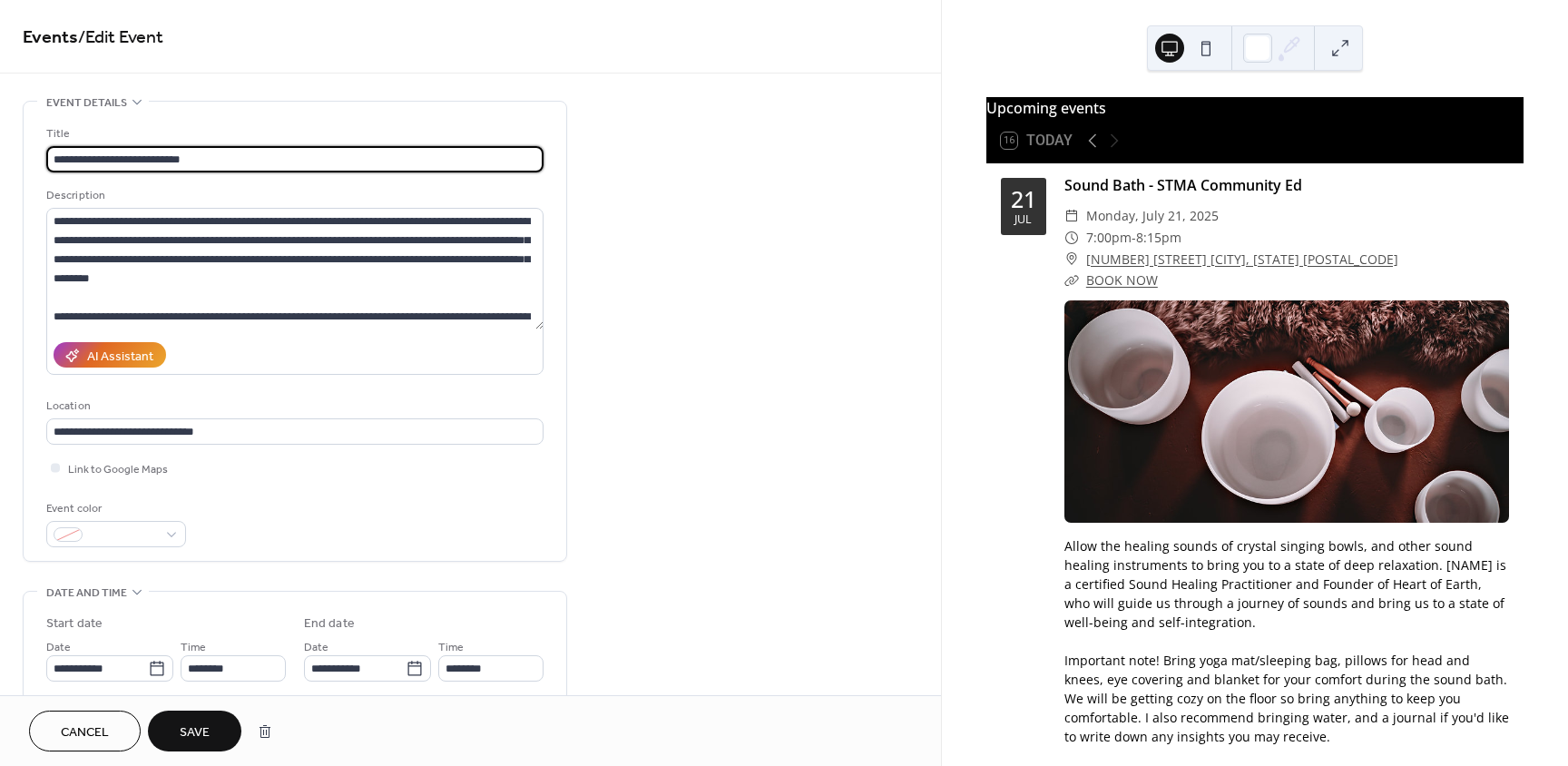 type on "**********" 